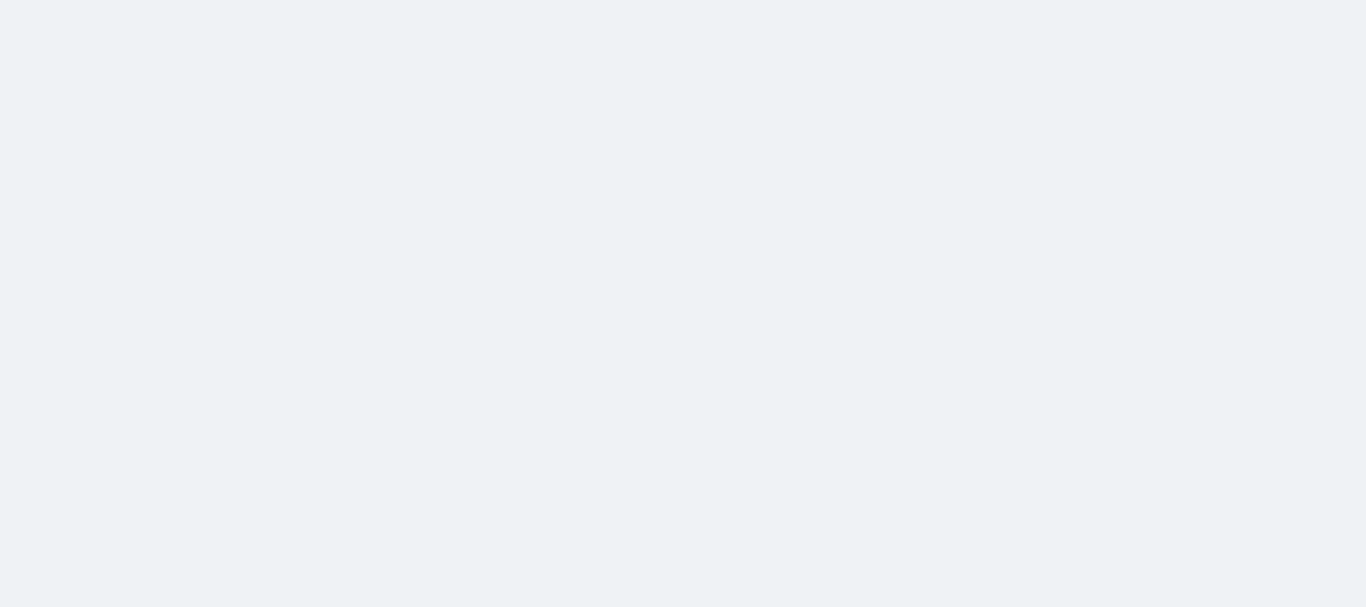 scroll, scrollTop: 0, scrollLeft: 0, axis: both 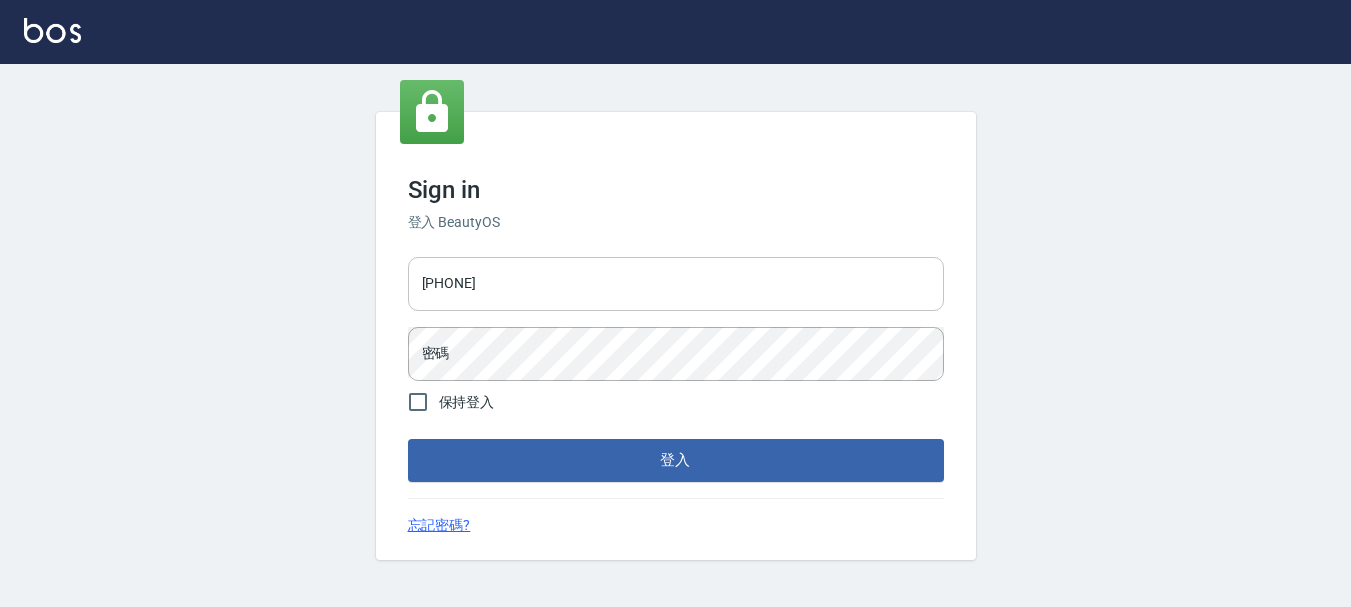 click on "[PHONE]" at bounding box center (676, 284) 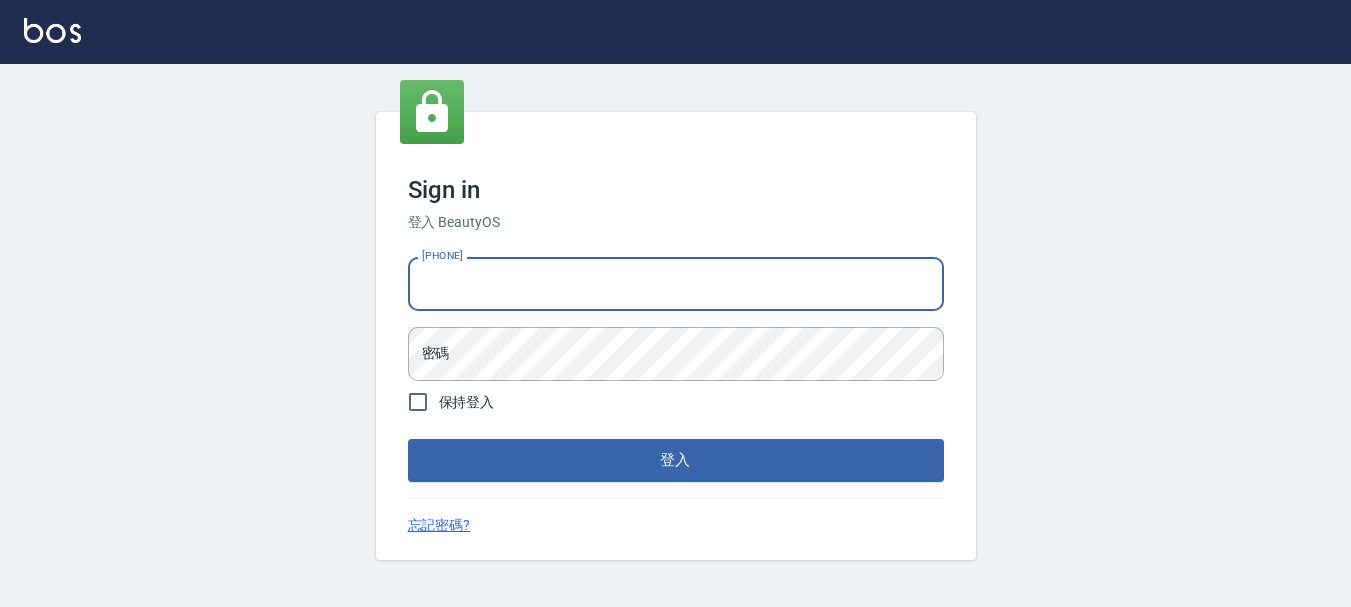 type on "[PHONE]" 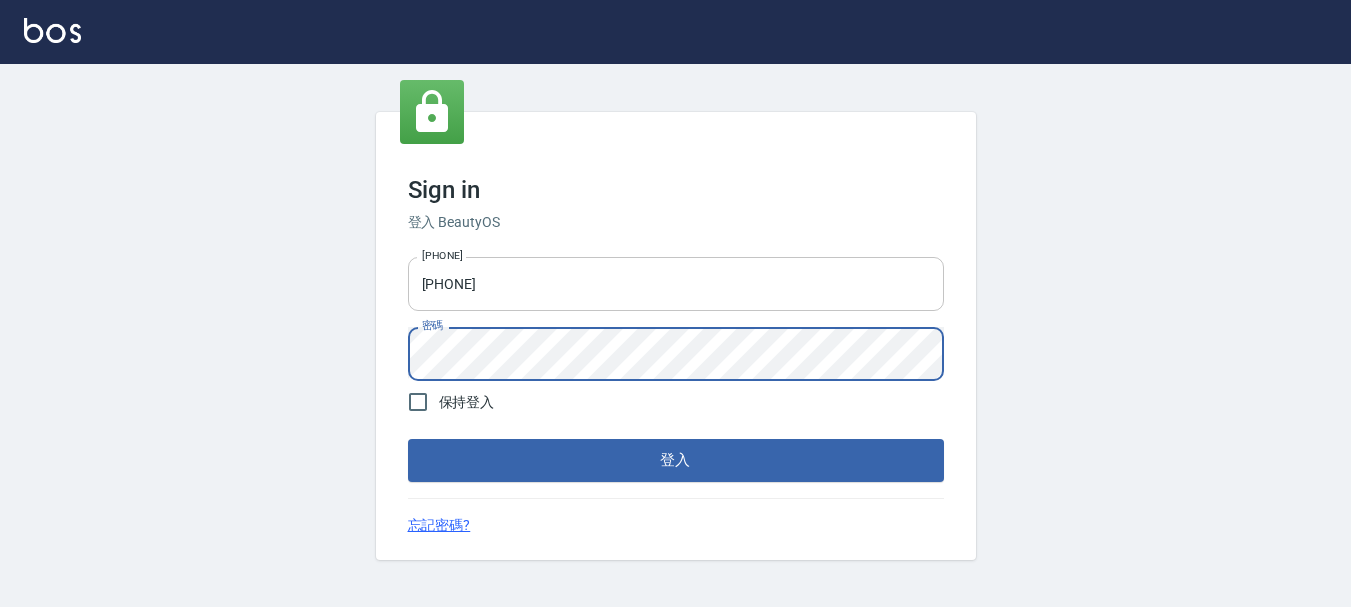 click on "登入" at bounding box center [676, 460] 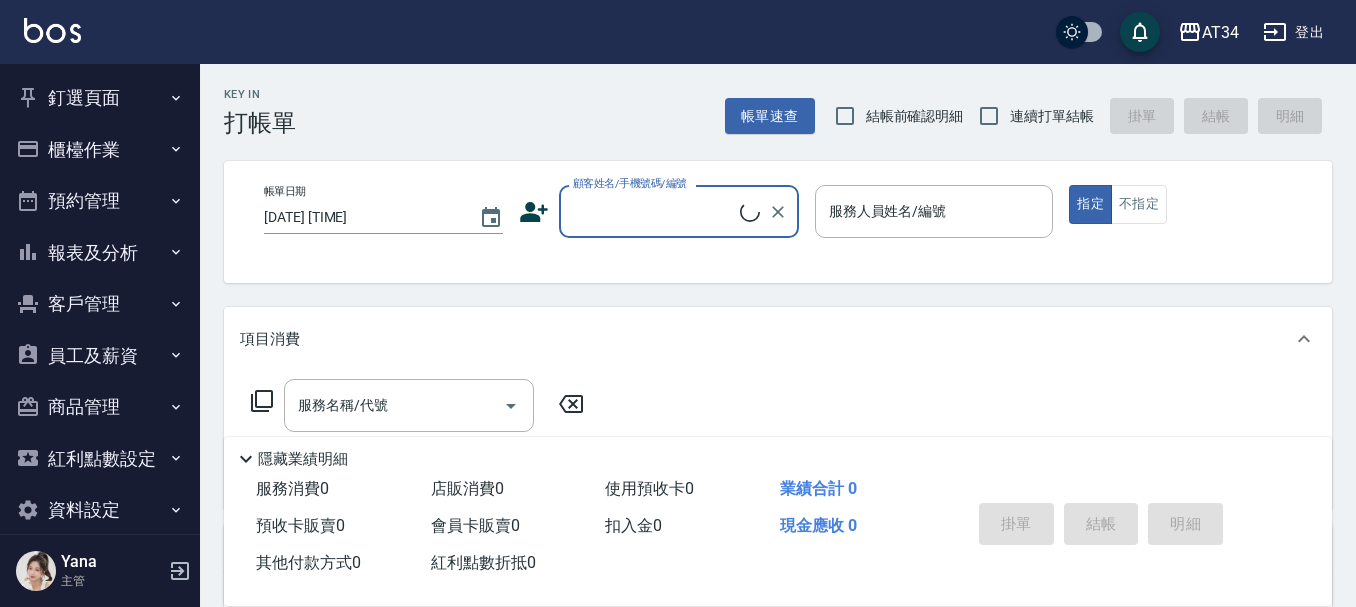 click on "員工及薪資" at bounding box center (100, 356) 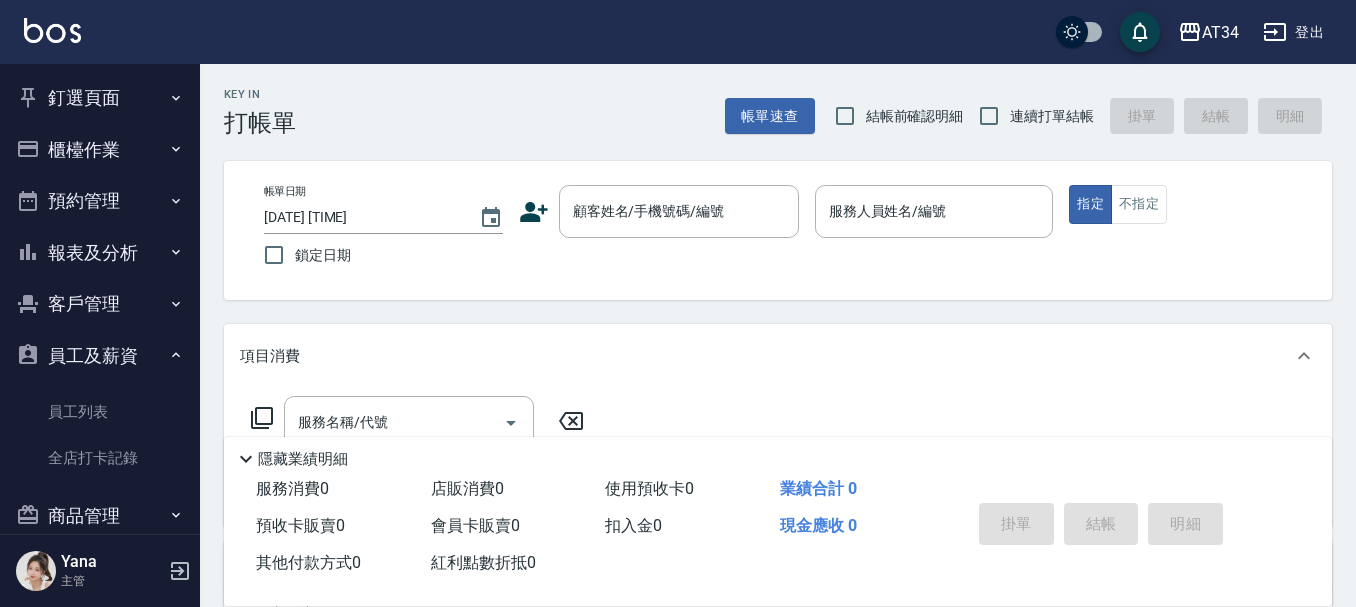 click on "預約管理" at bounding box center (100, 201) 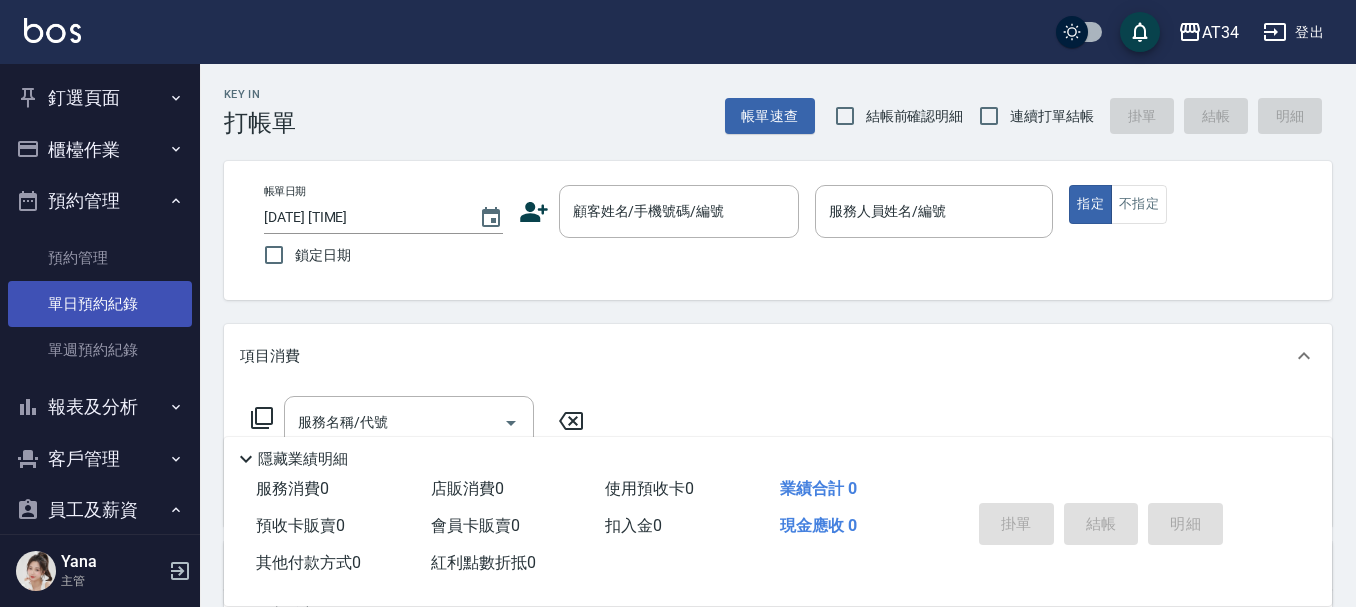 click on "單日預約紀錄" at bounding box center (100, 304) 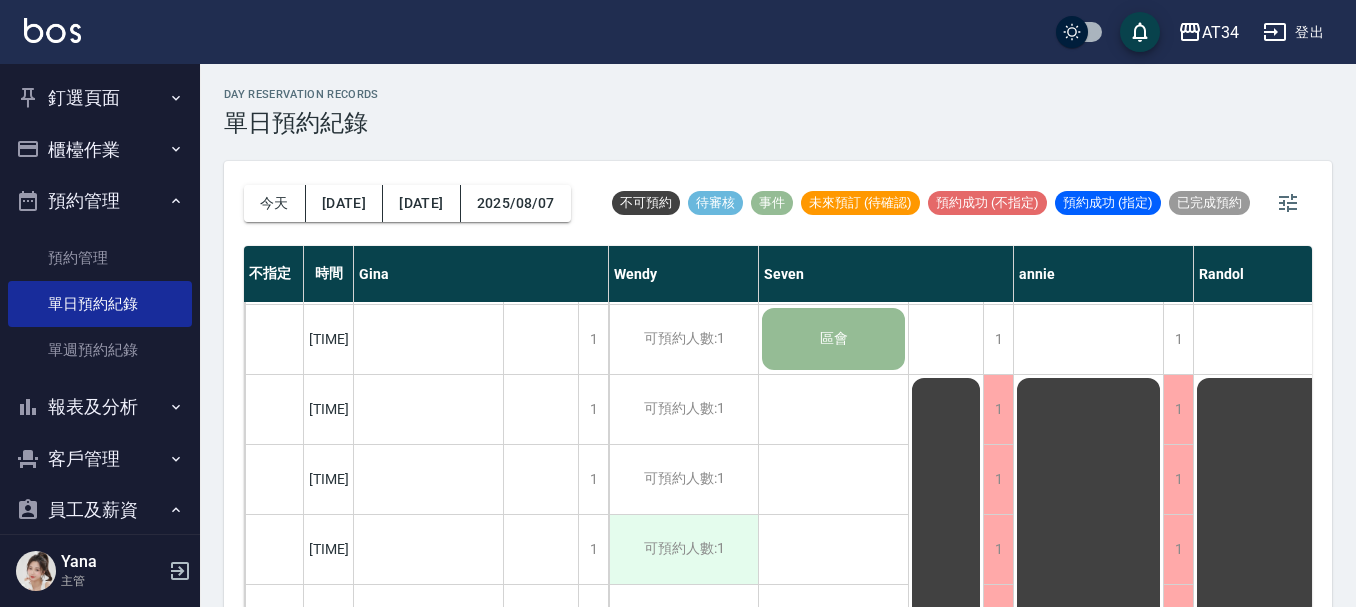 scroll, scrollTop: 100, scrollLeft: 0, axis: vertical 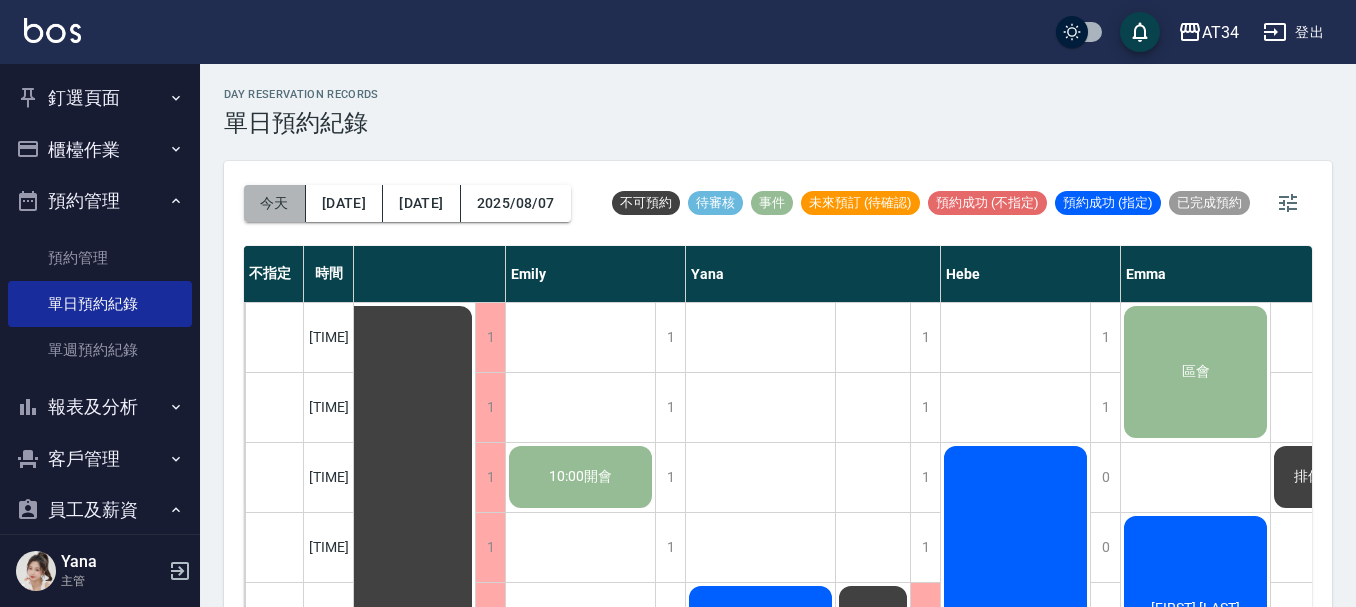 click on "今天" at bounding box center [275, 203] 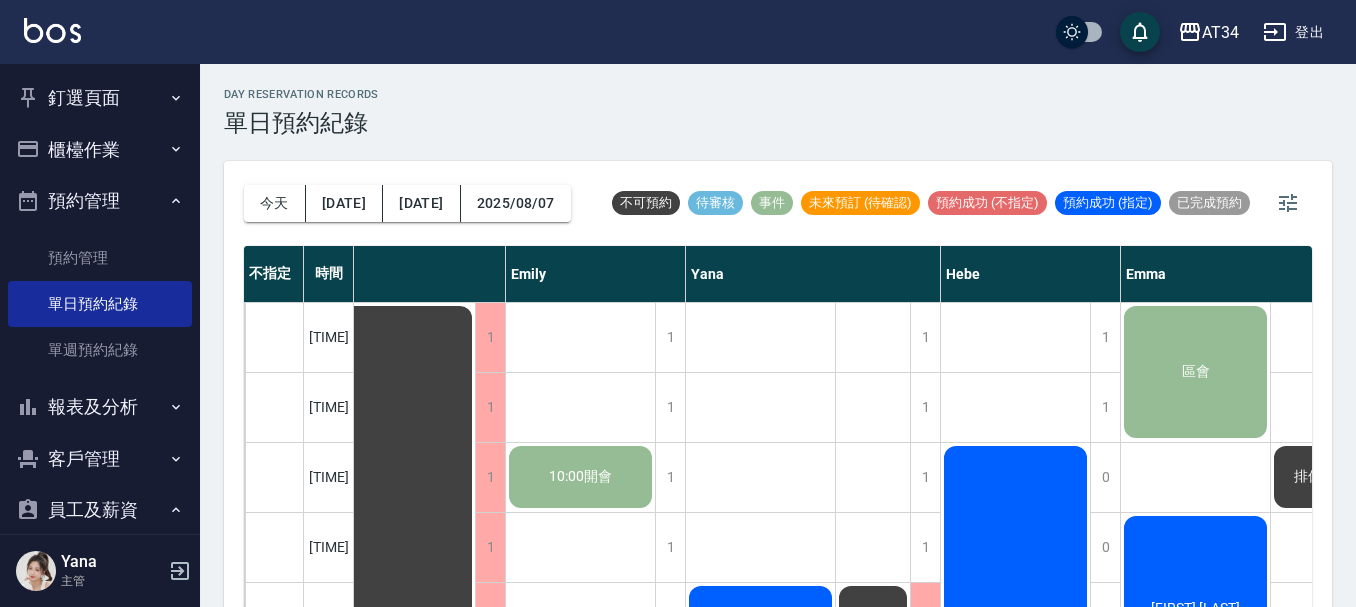click at bounding box center [52, 32] 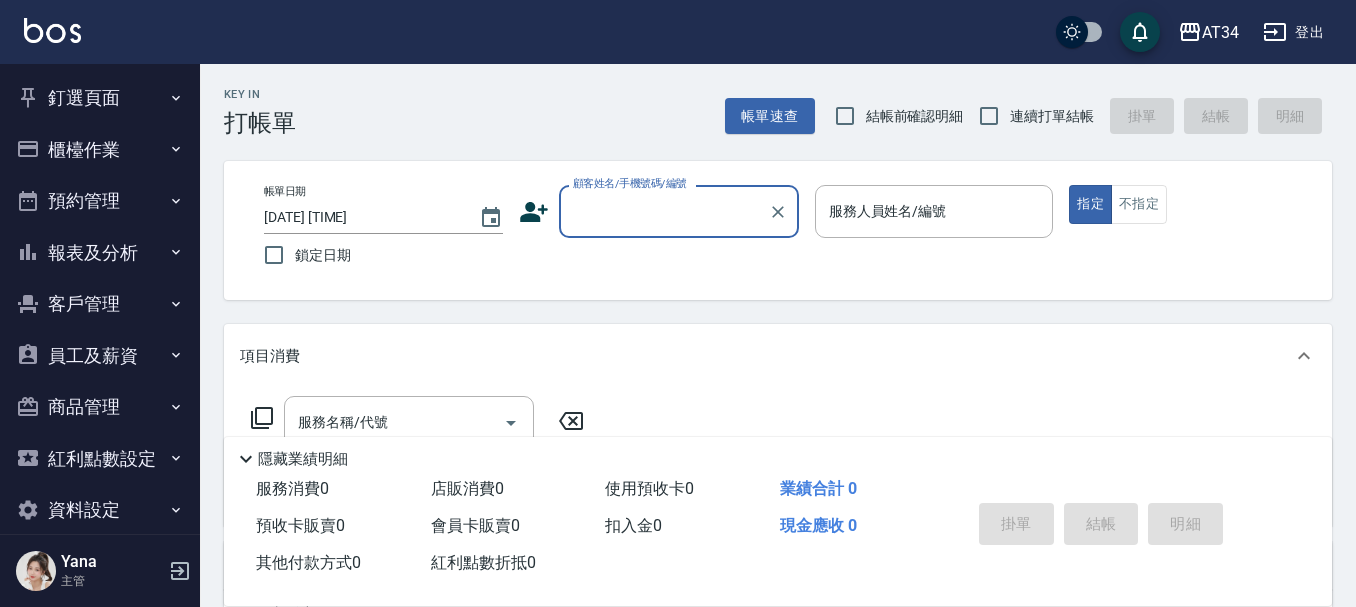 click on "櫃檯作業" at bounding box center (100, 150) 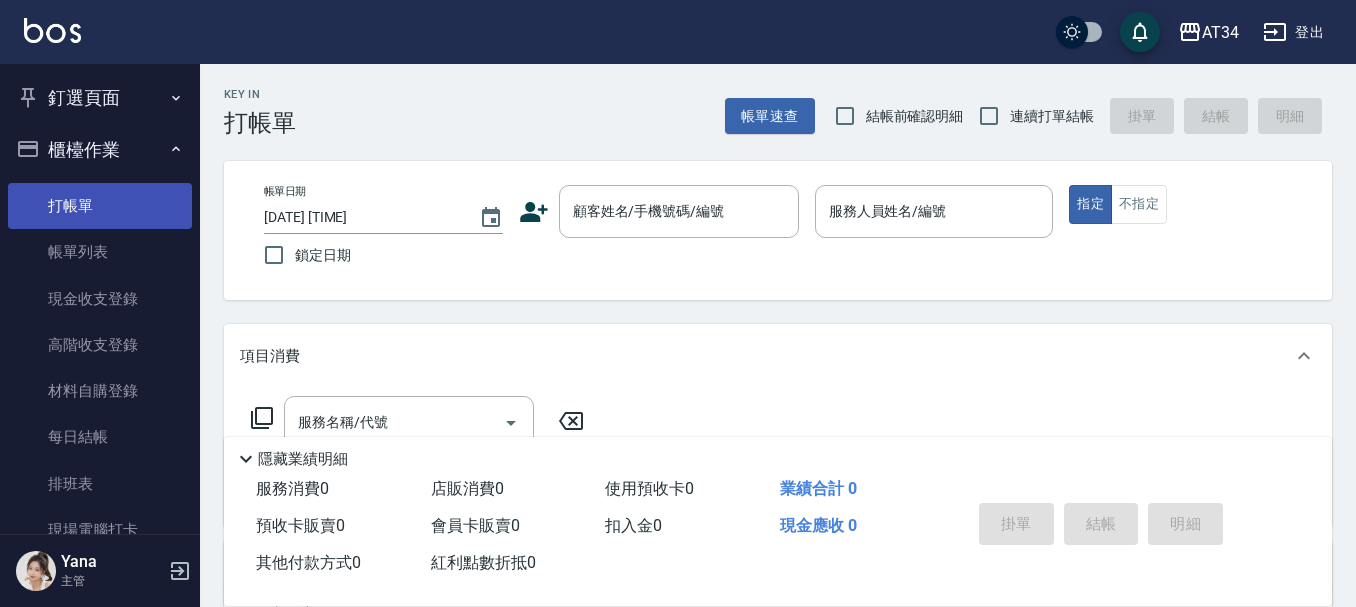 click on "打帳單" at bounding box center (100, 206) 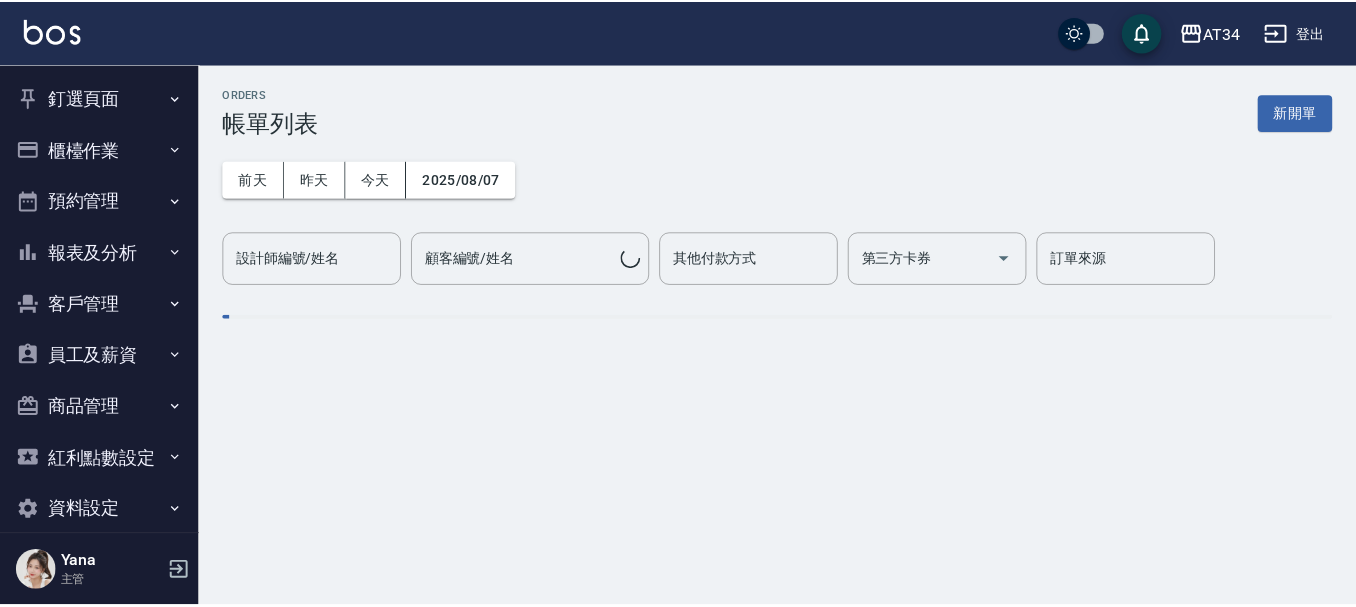 scroll, scrollTop: 0, scrollLeft: 0, axis: both 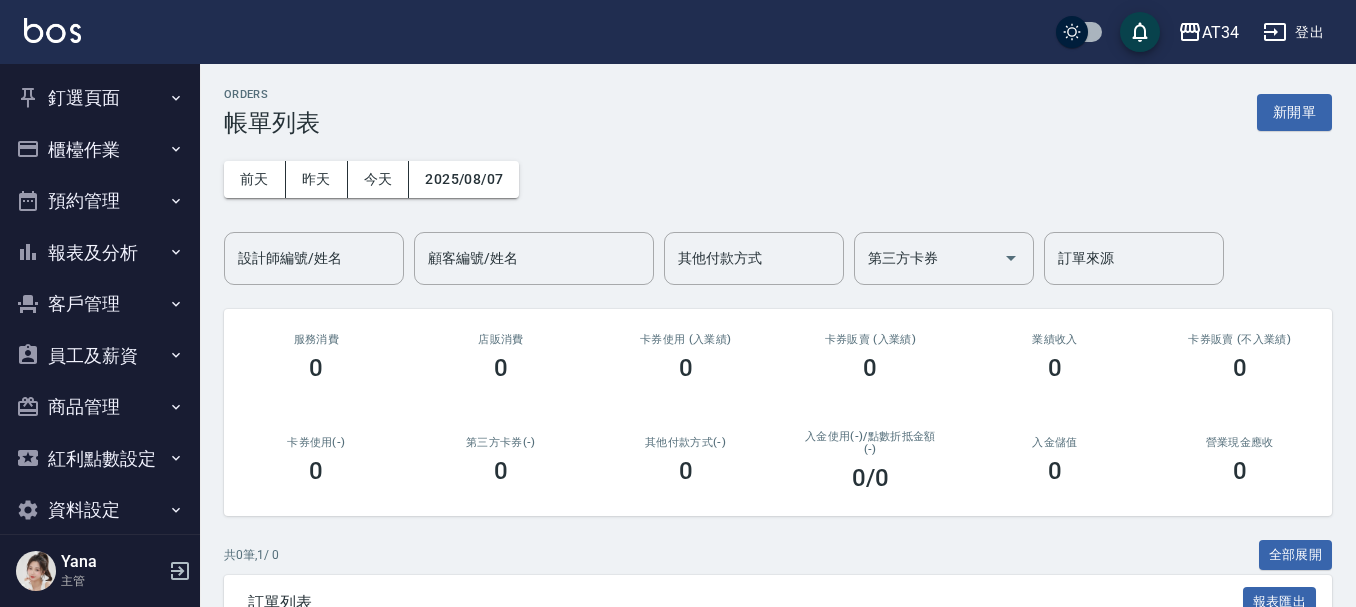 click on "預約管理" at bounding box center [100, 201] 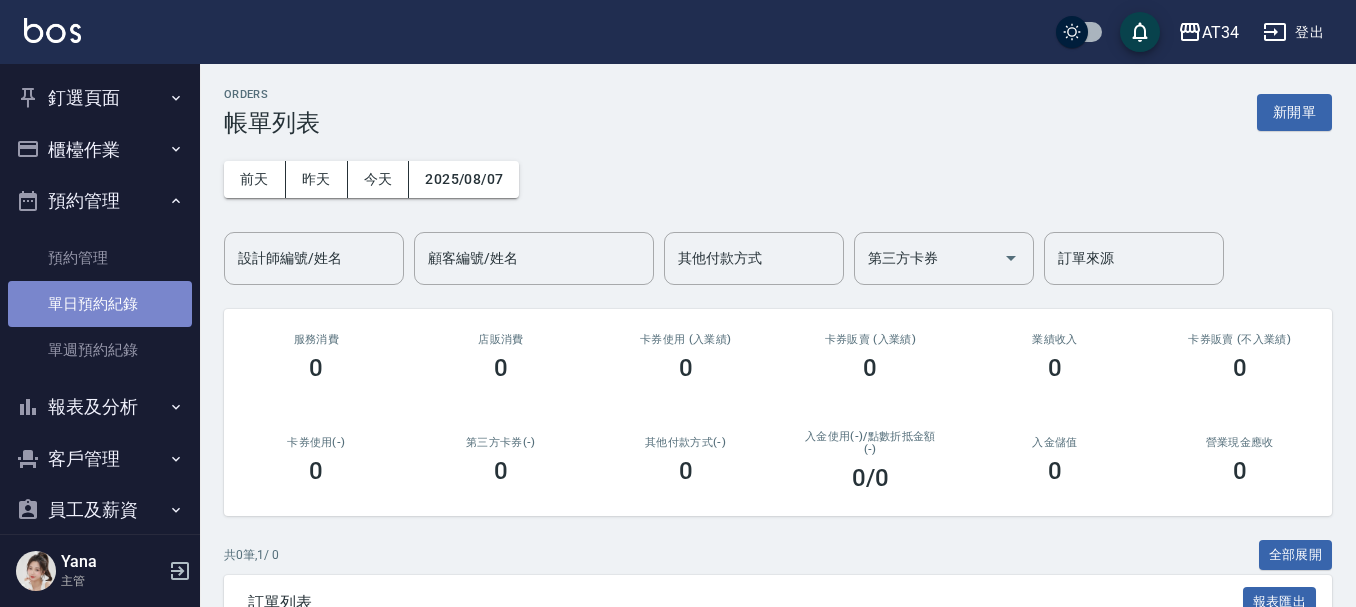 click on "單日預約紀錄" at bounding box center [100, 304] 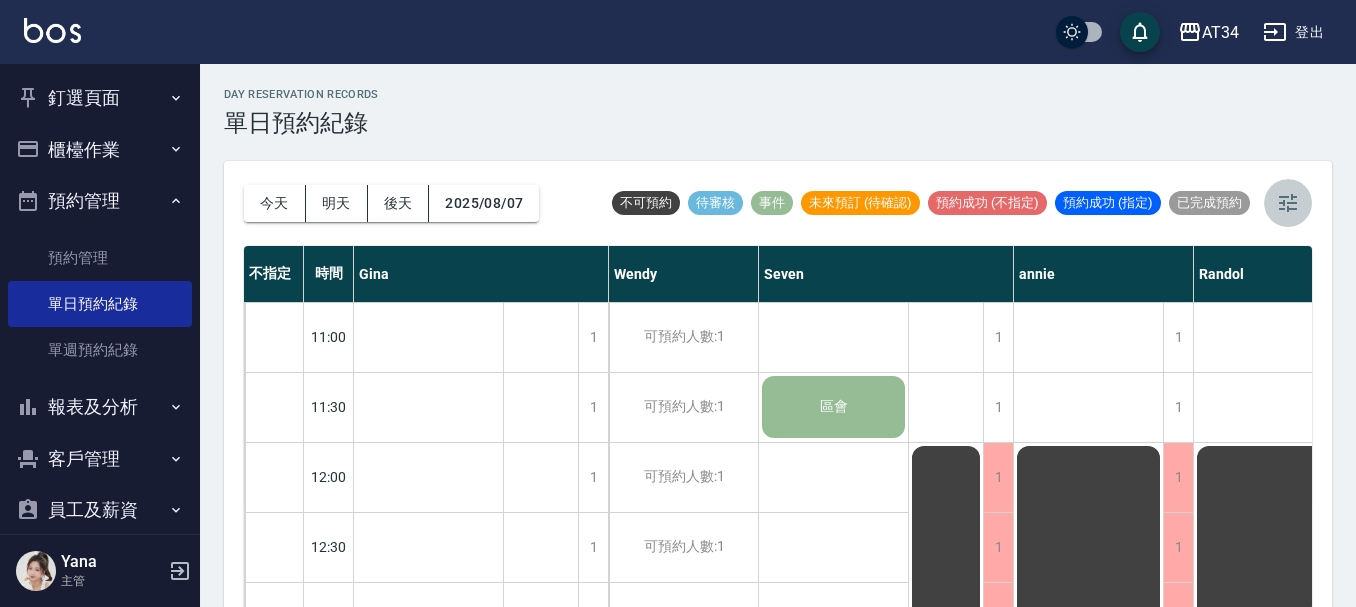 click at bounding box center [1288, 203] 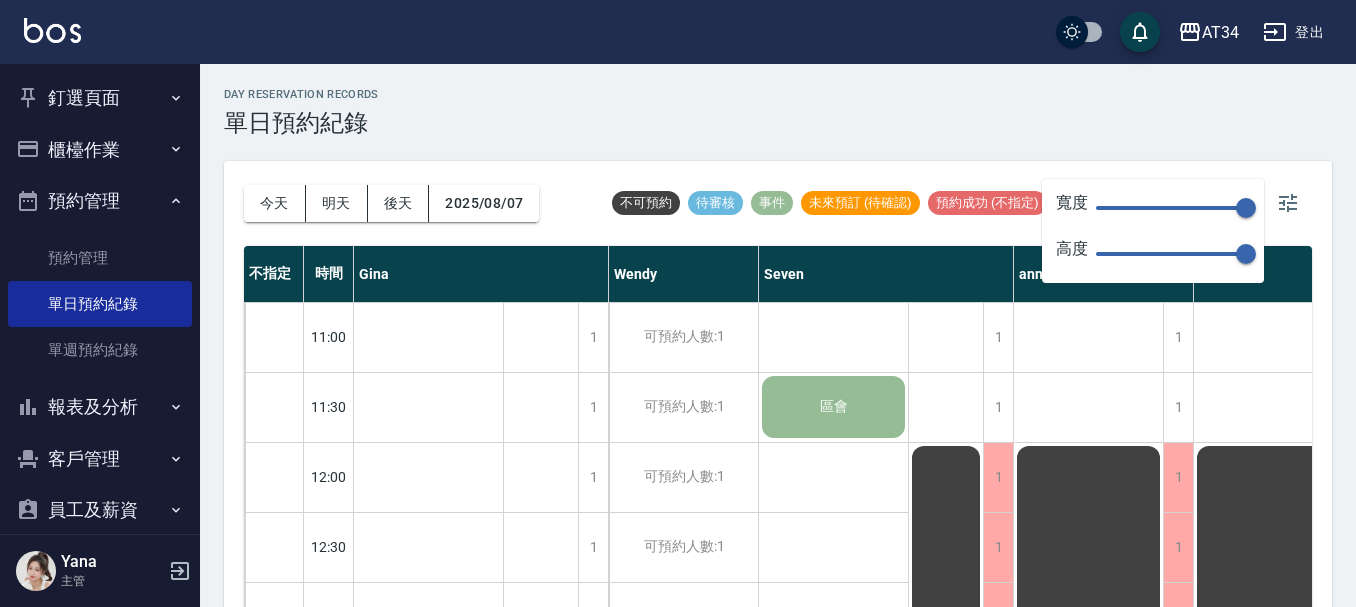 click at bounding box center (1171, 208) 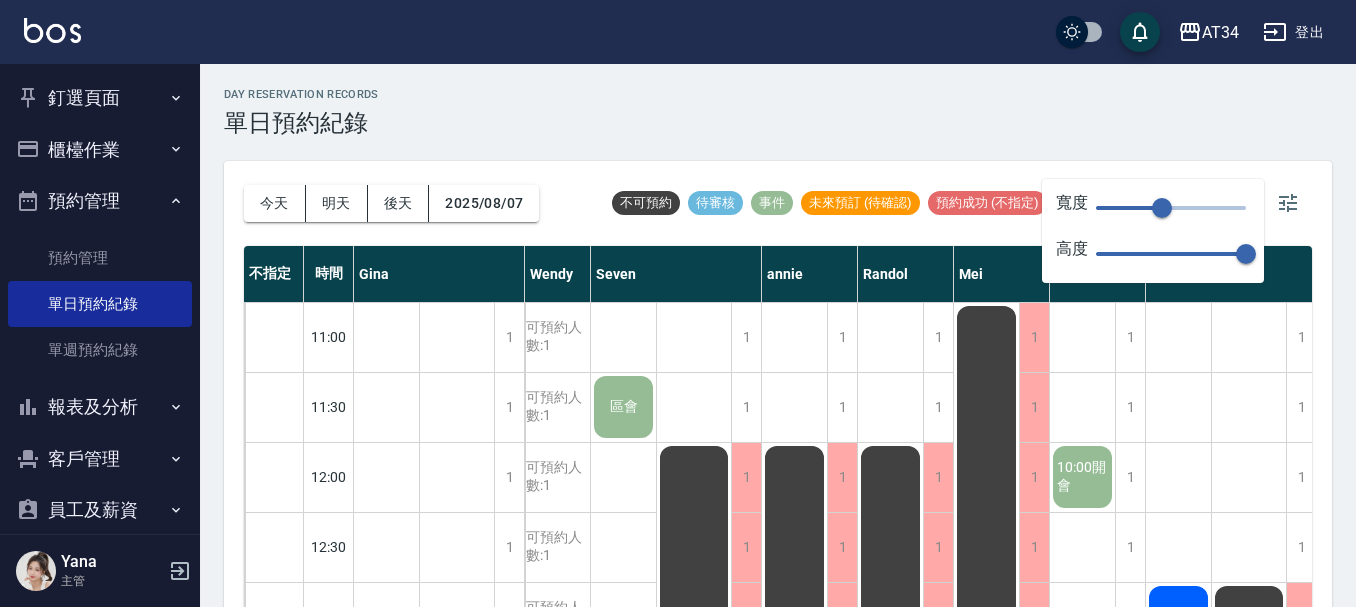 click at bounding box center [1129, 208] 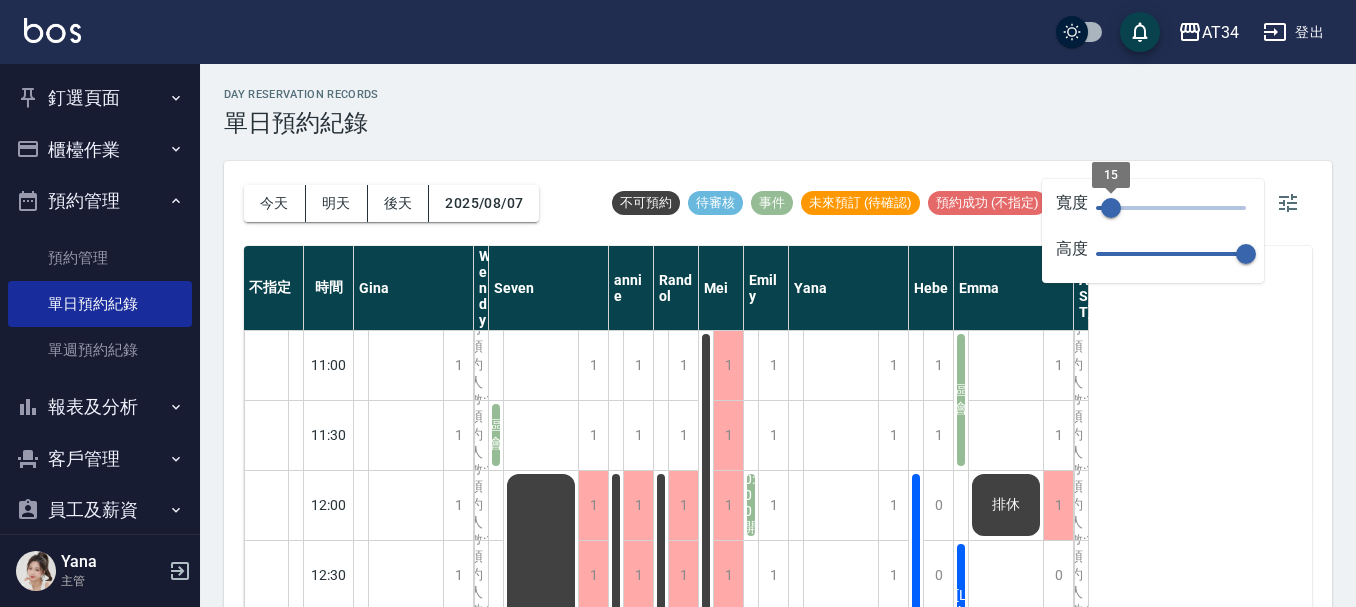 type on "49" 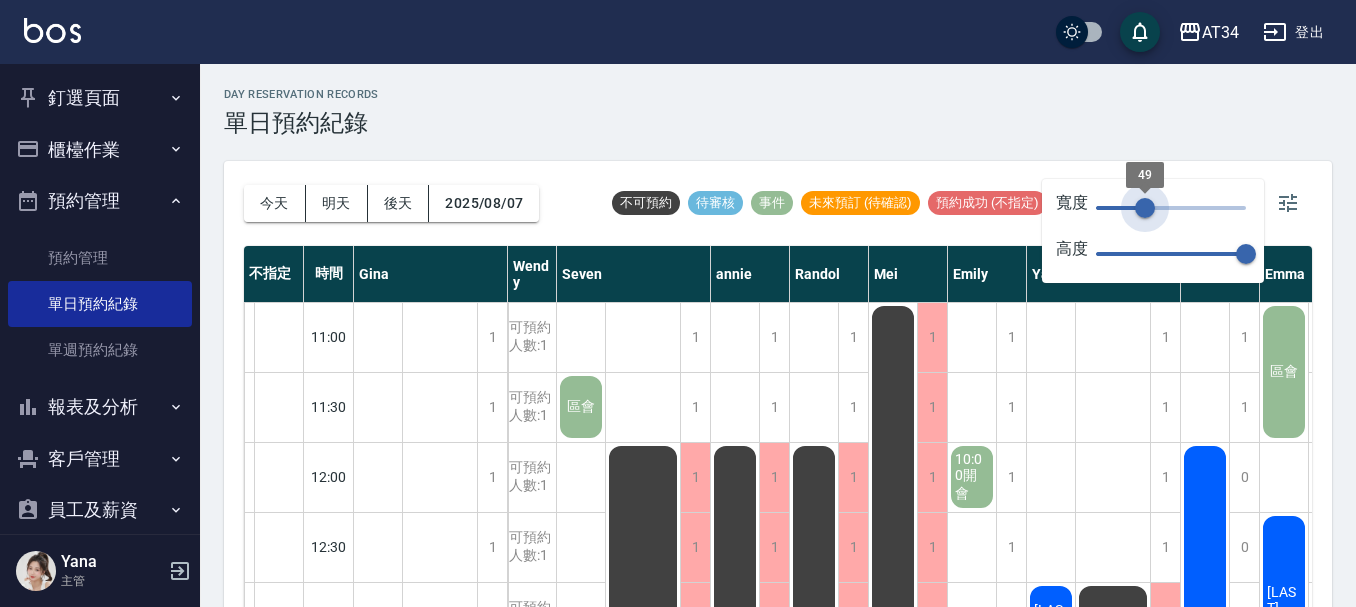 click at bounding box center (1171, 208) 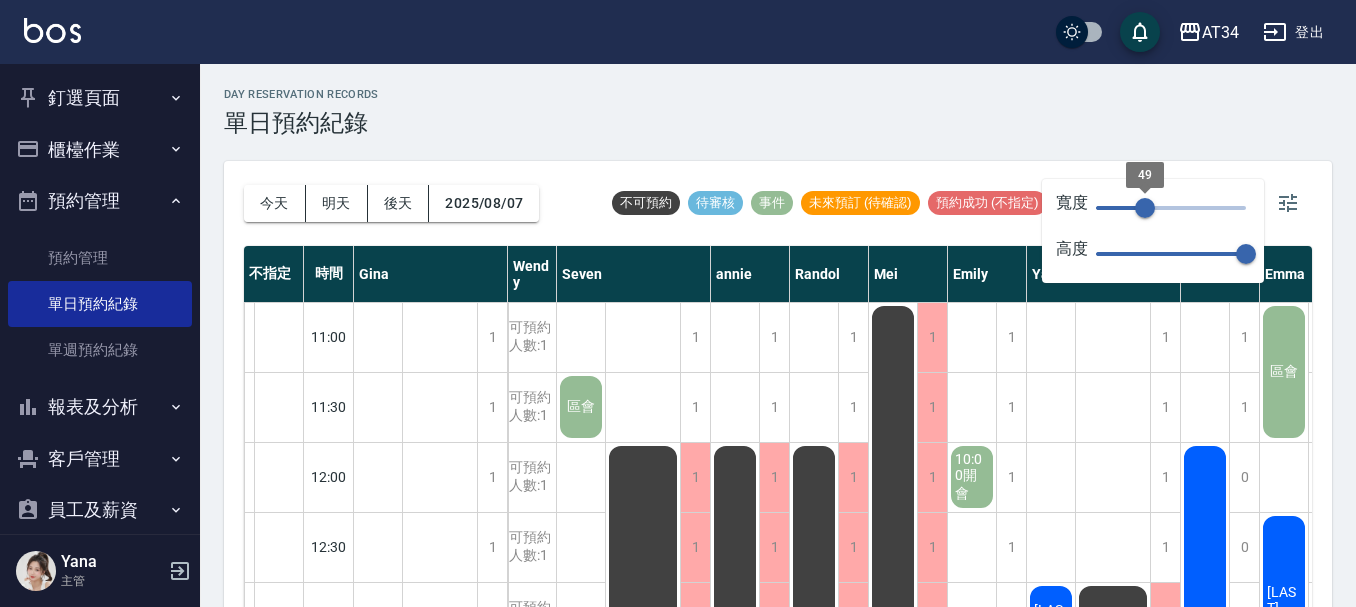 scroll, scrollTop: 200, scrollLeft: 0, axis: vertical 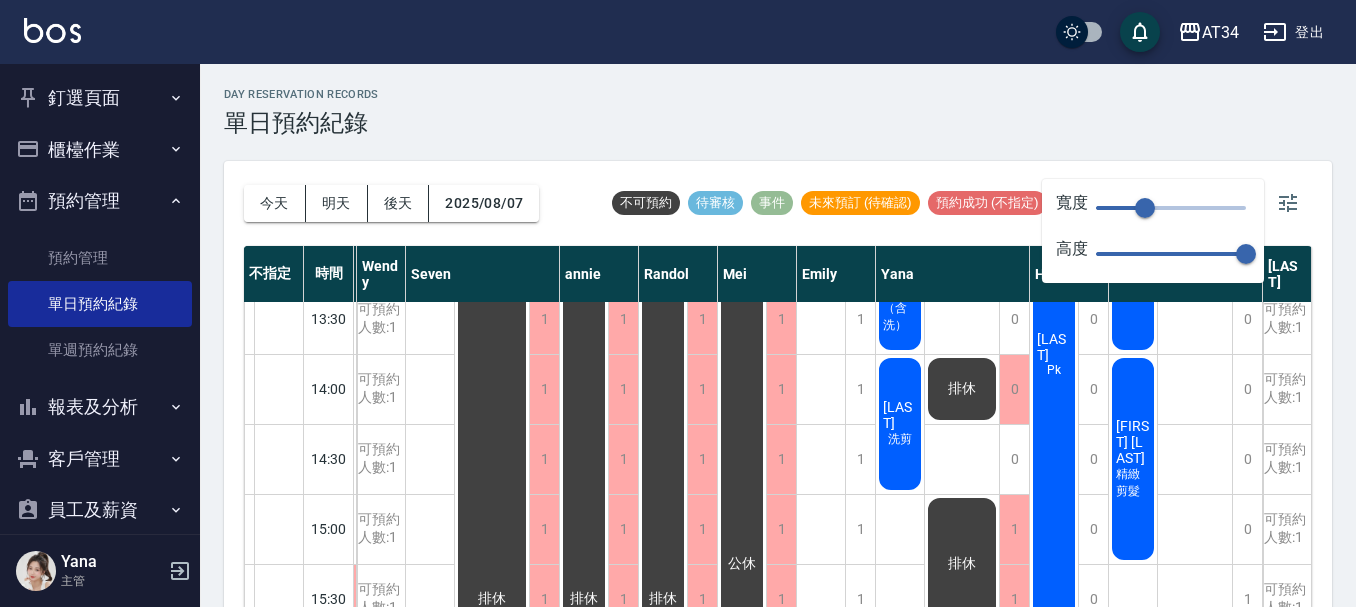 click on "day Reservation records 單日預約紀錄" at bounding box center (778, 112) 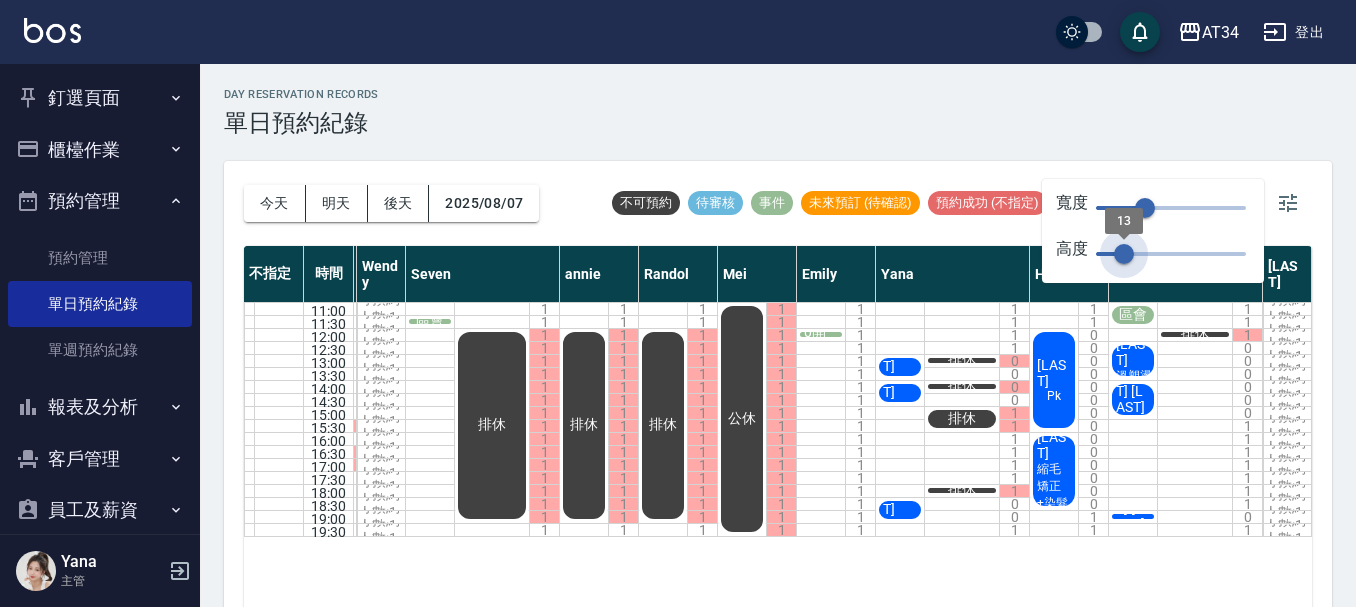 scroll, scrollTop: 0, scrollLeft: 161, axis: horizontal 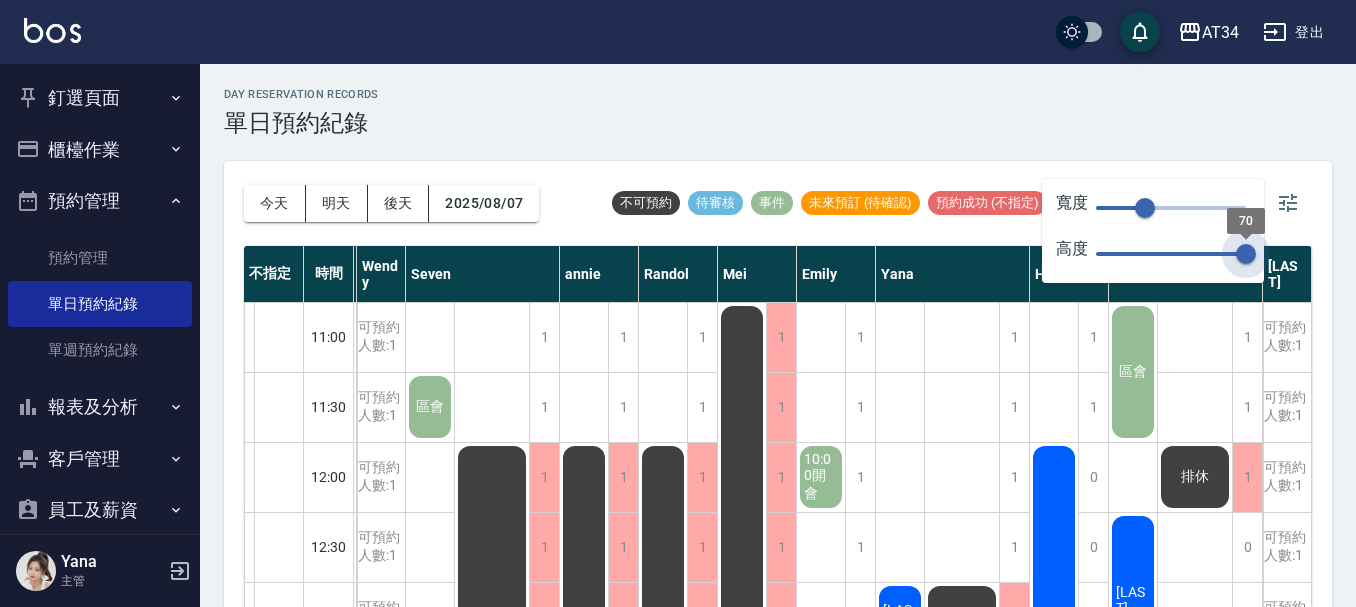 drag, startPoint x: 1252, startPoint y: 267, endPoint x: 1365, endPoint y: 313, distance: 122.0041 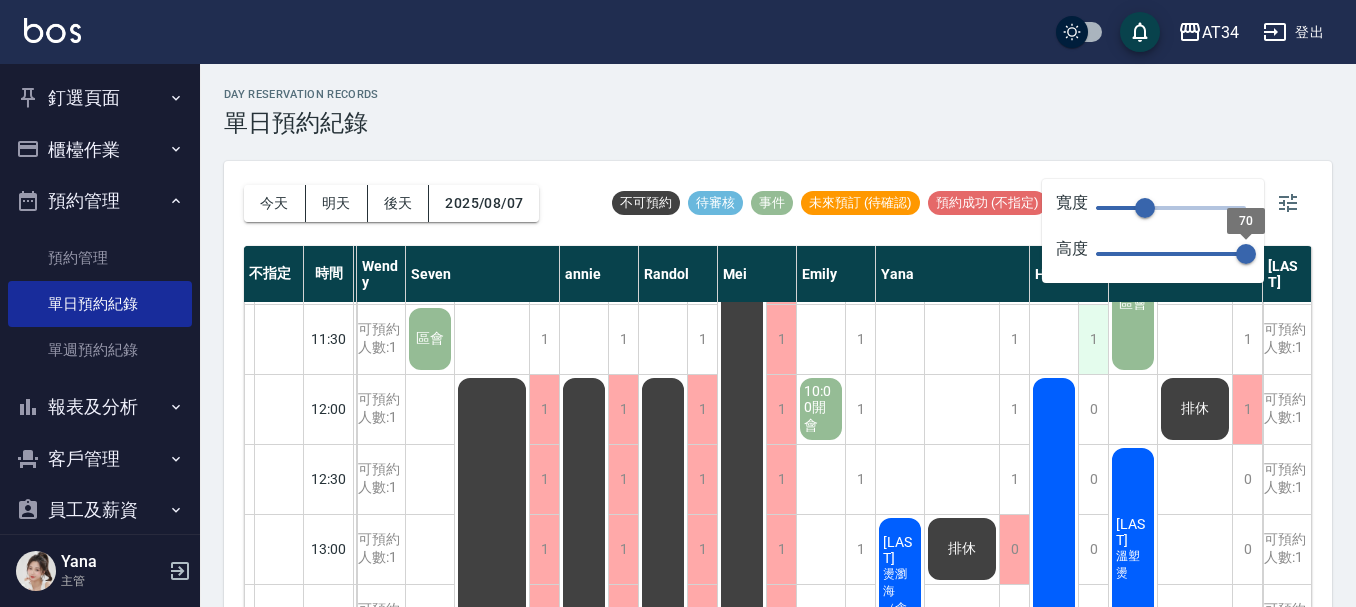scroll, scrollTop: 100, scrollLeft: 161, axis: both 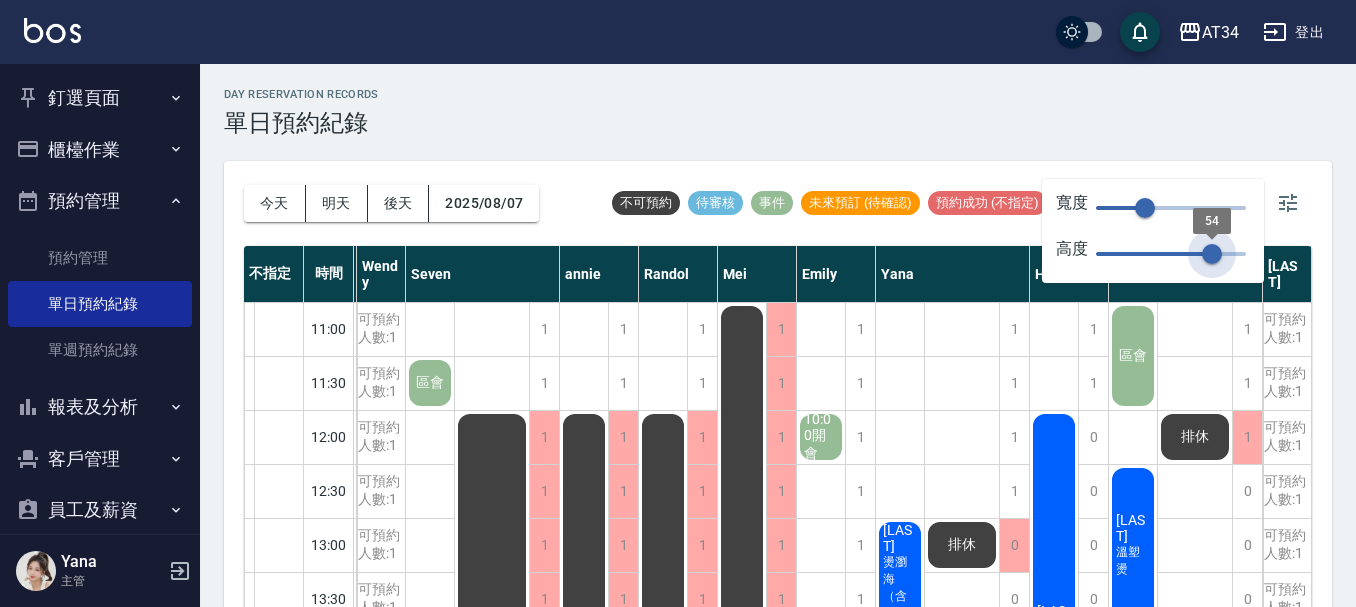 drag, startPoint x: 1245, startPoint y: 246, endPoint x: 1212, endPoint y: 256, distance: 34.48188 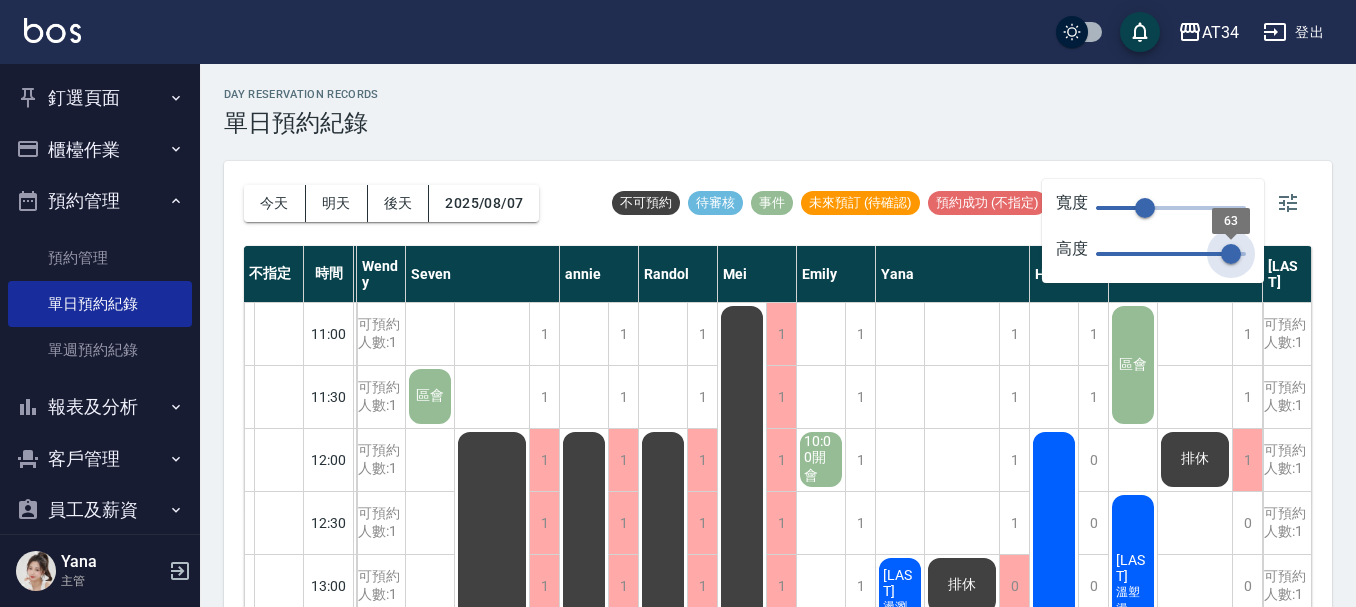 type on "70" 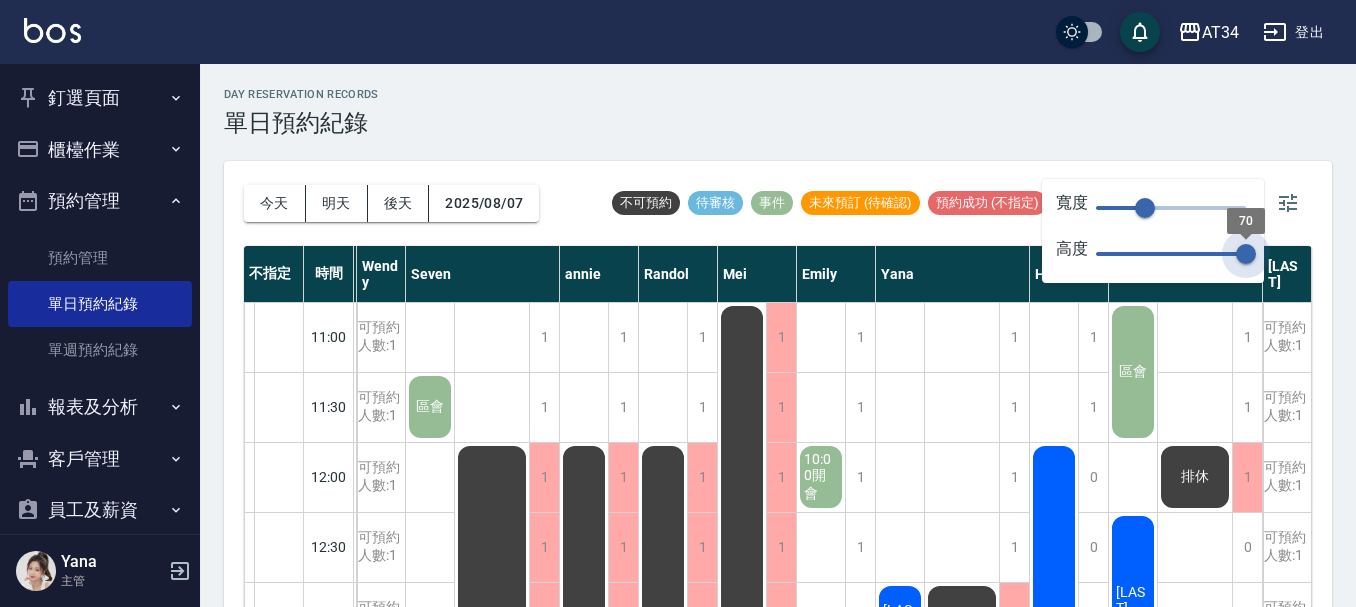 drag, startPoint x: 1212, startPoint y: 256, endPoint x: 1259, endPoint y: 247, distance: 47.853943 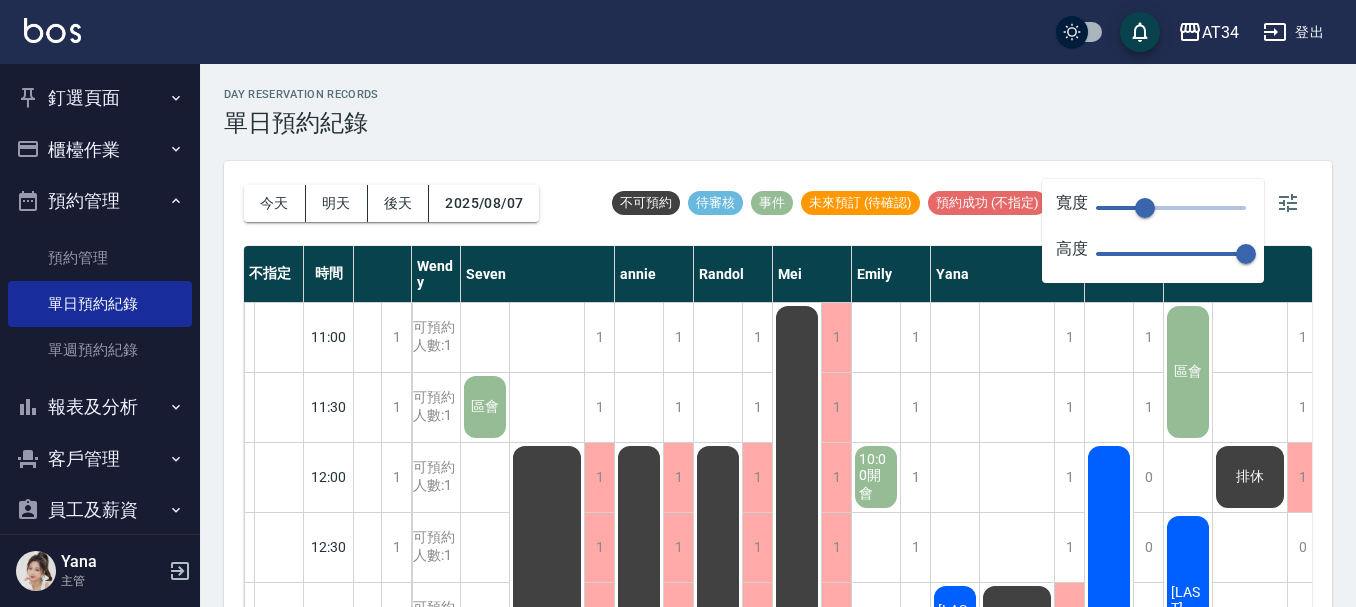 scroll, scrollTop: 0, scrollLeft: 161, axis: horizontal 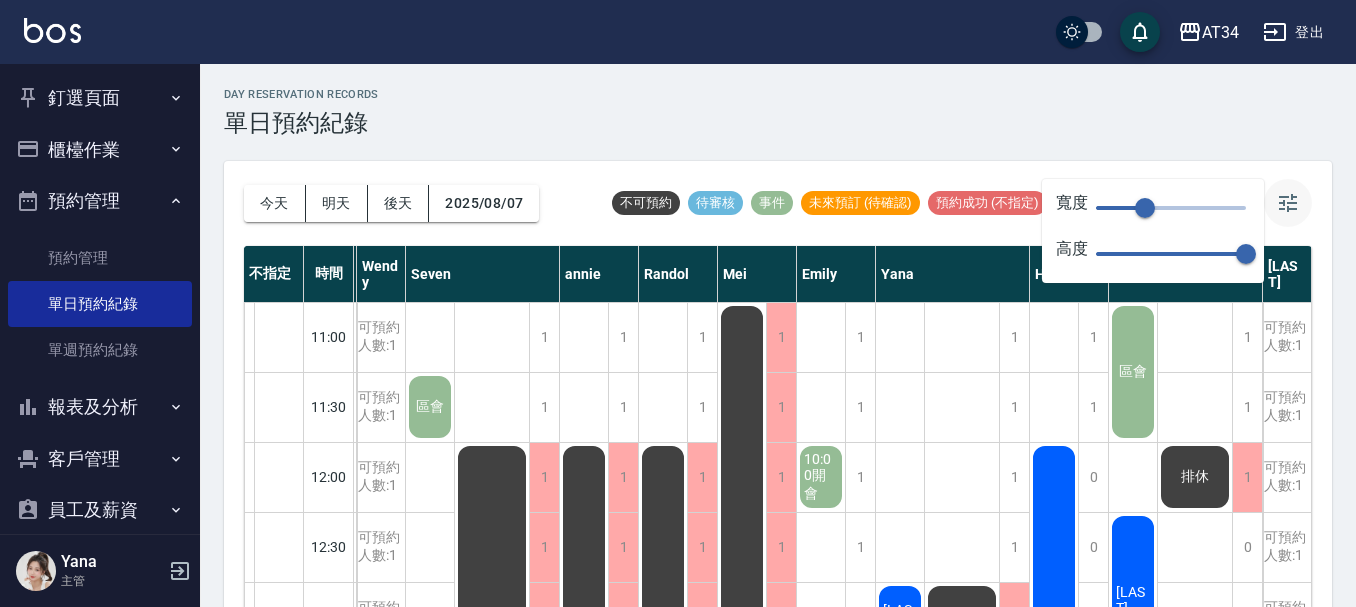 click 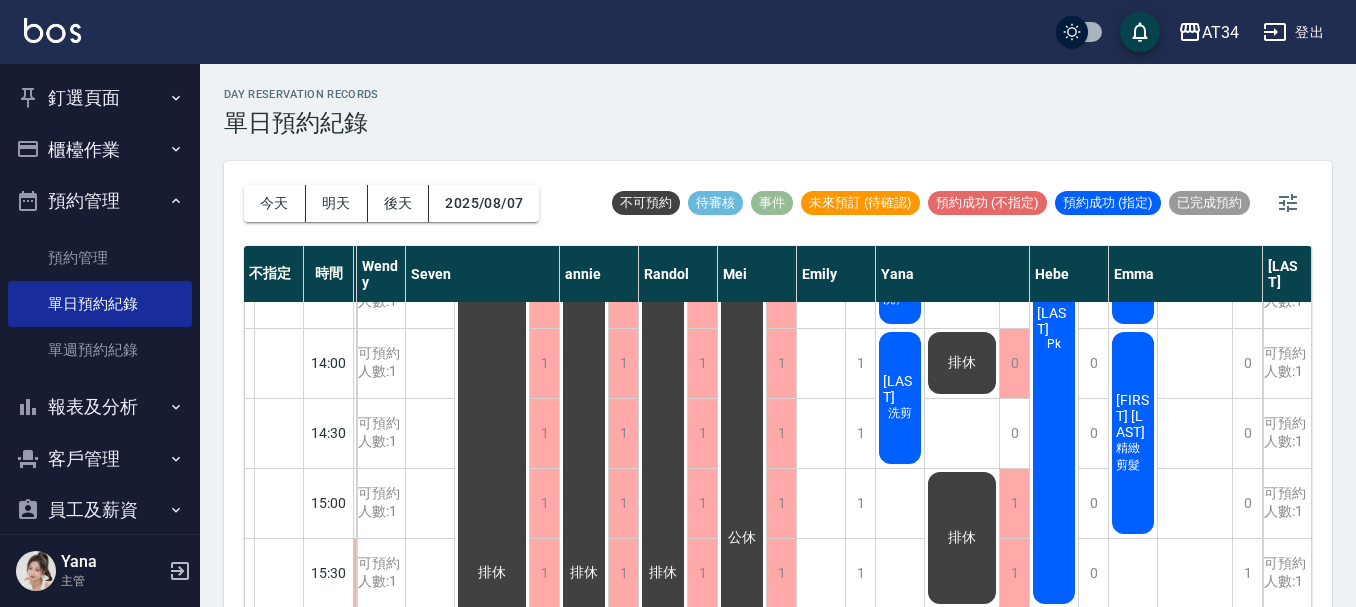scroll, scrollTop: 400, scrollLeft: 161, axis: both 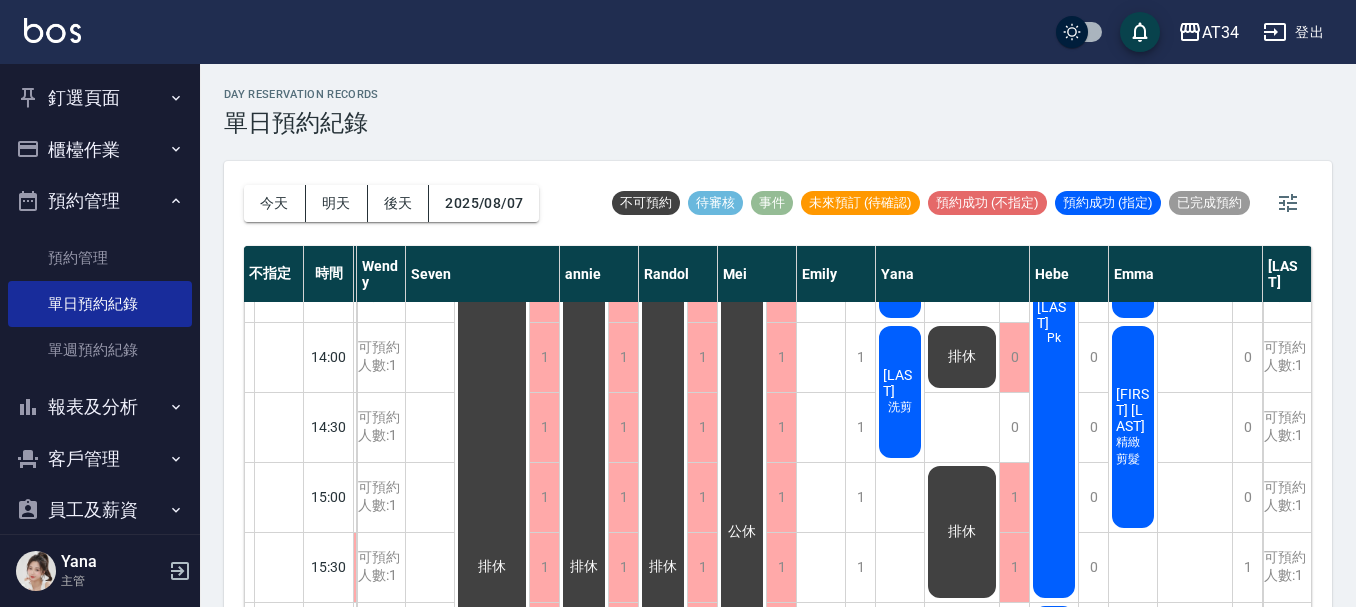 click on "[LAST]" at bounding box center [227, 637] 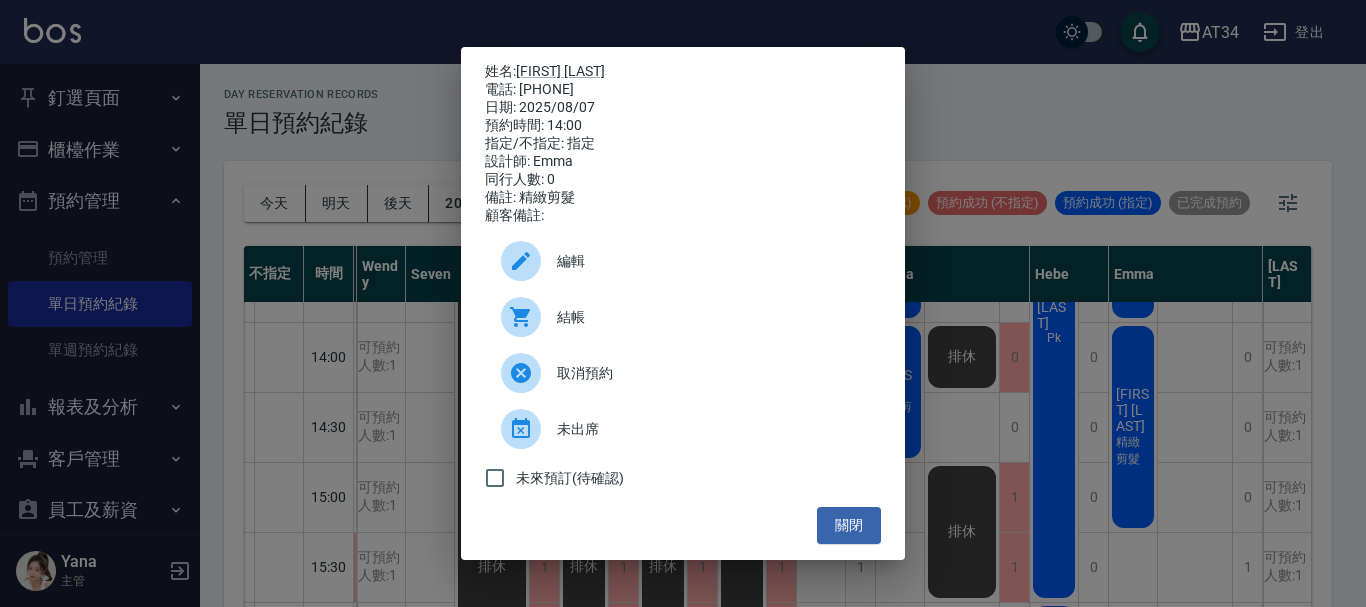 click on "結帳" at bounding box center [711, 317] 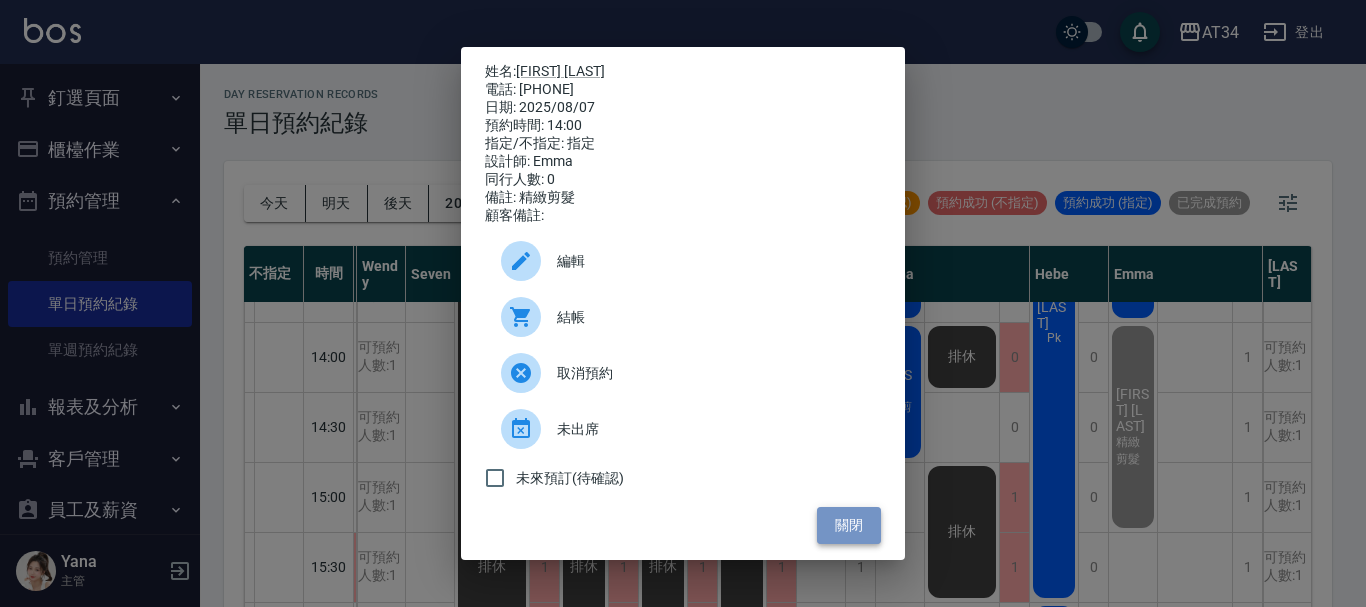 click on "關閉" at bounding box center [849, 525] 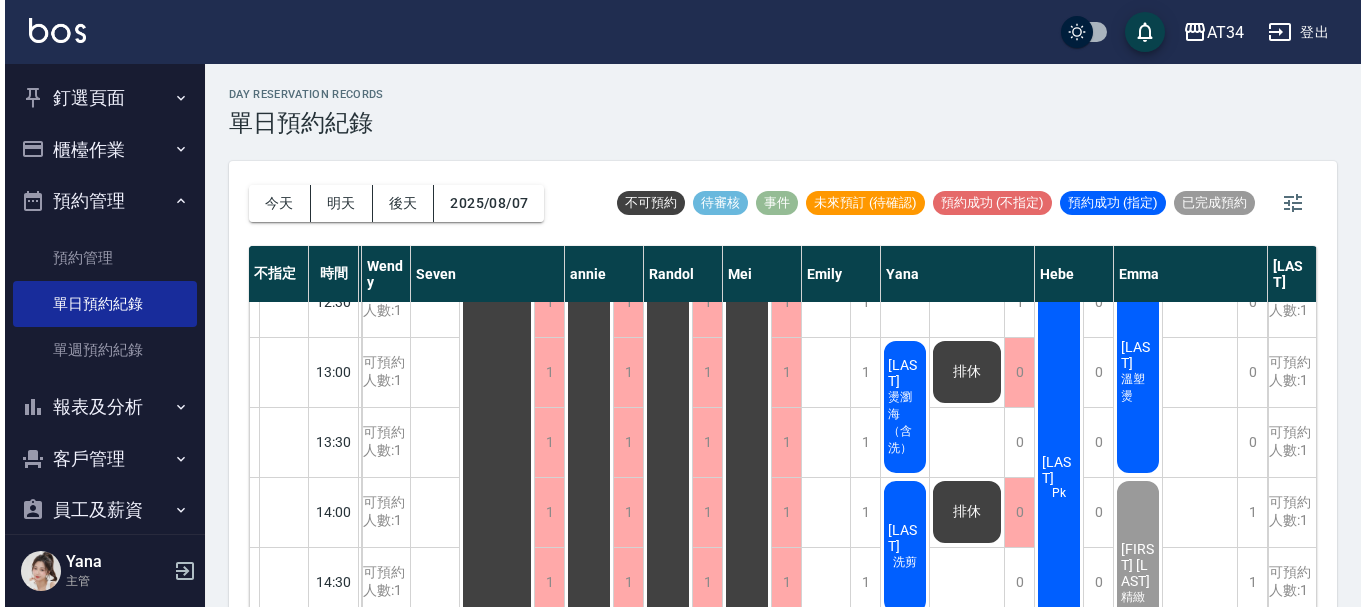 scroll, scrollTop: 200, scrollLeft: 151, axis: both 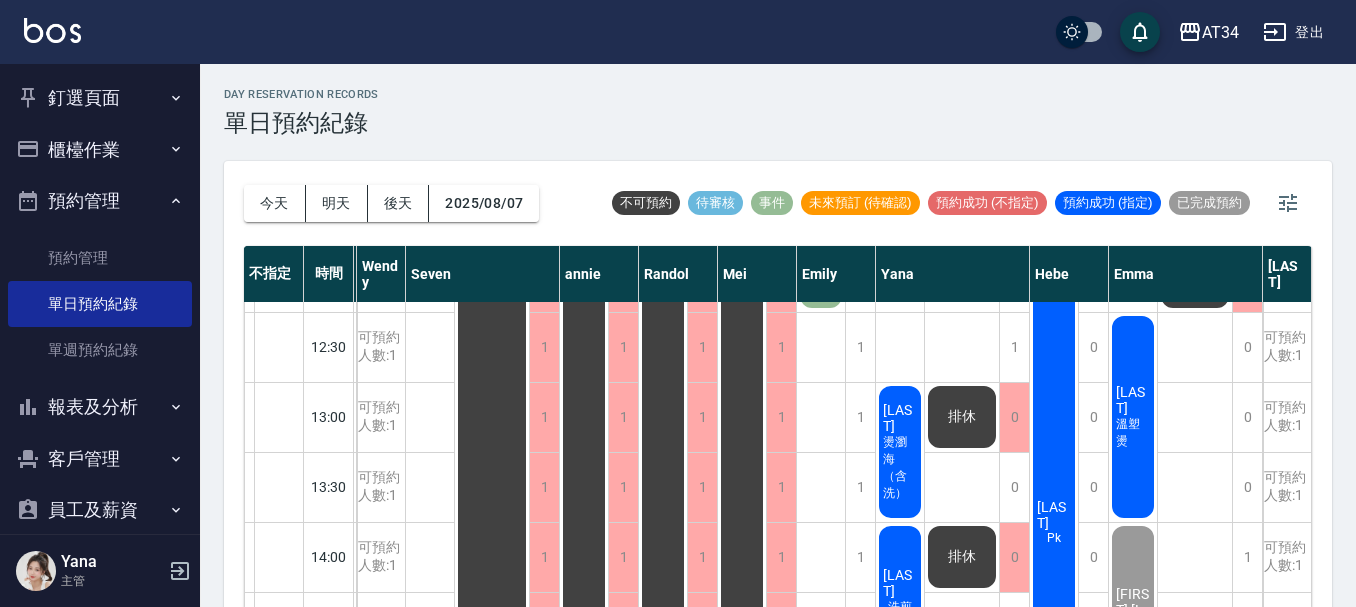 click on "[LAST]" at bounding box center (227, 837) 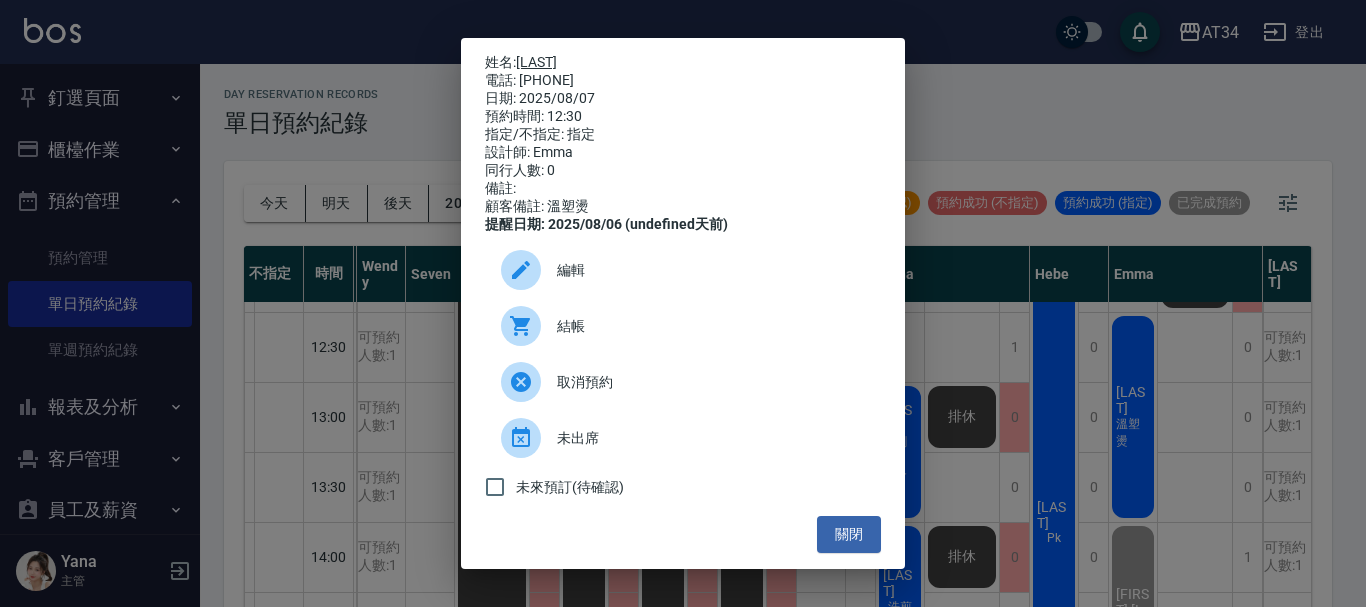 click on "[LAST]" at bounding box center (536, 62) 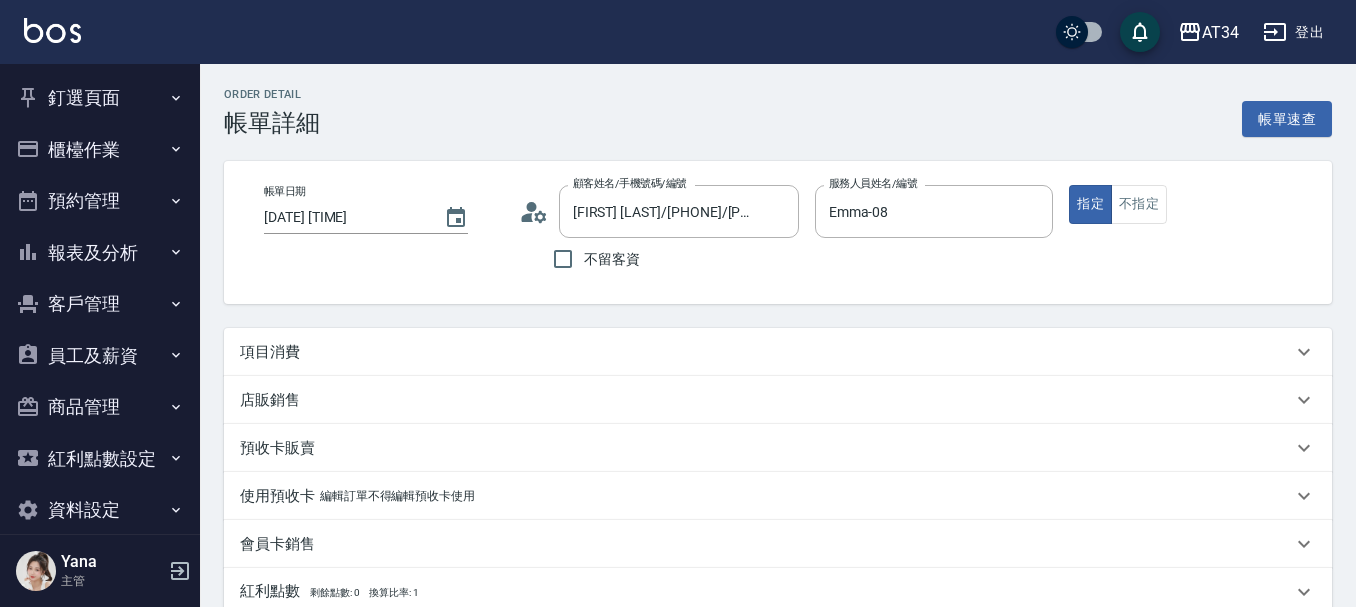 scroll, scrollTop: 0, scrollLeft: 0, axis: both 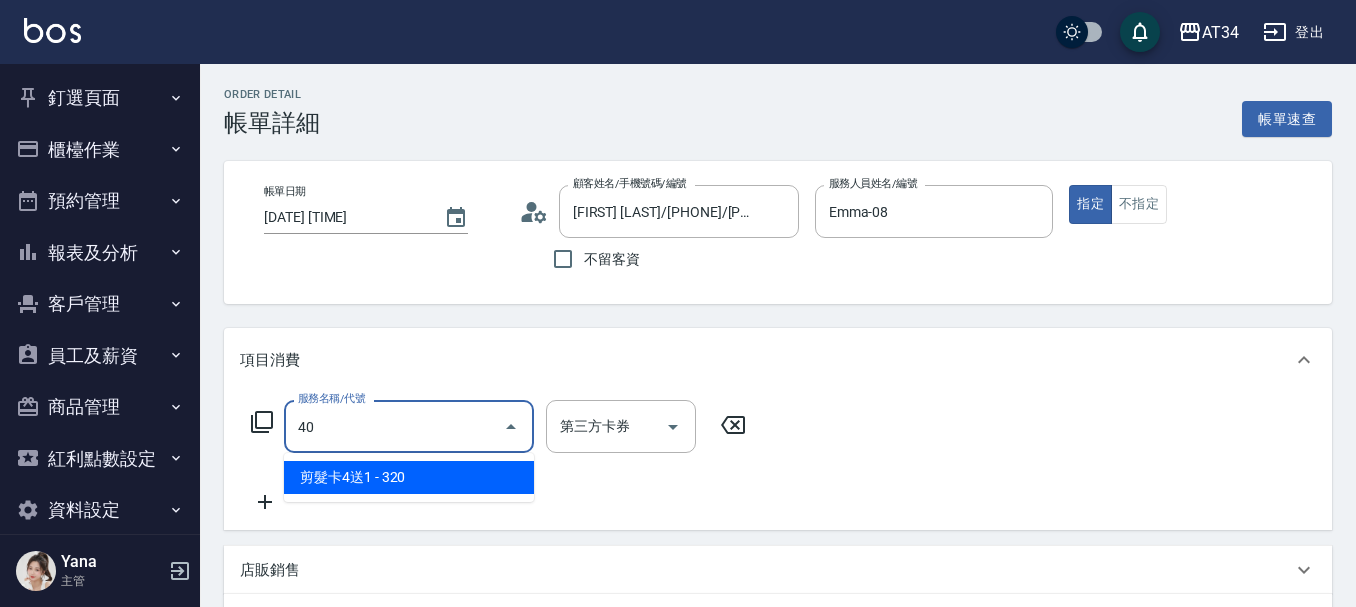 type on "401" 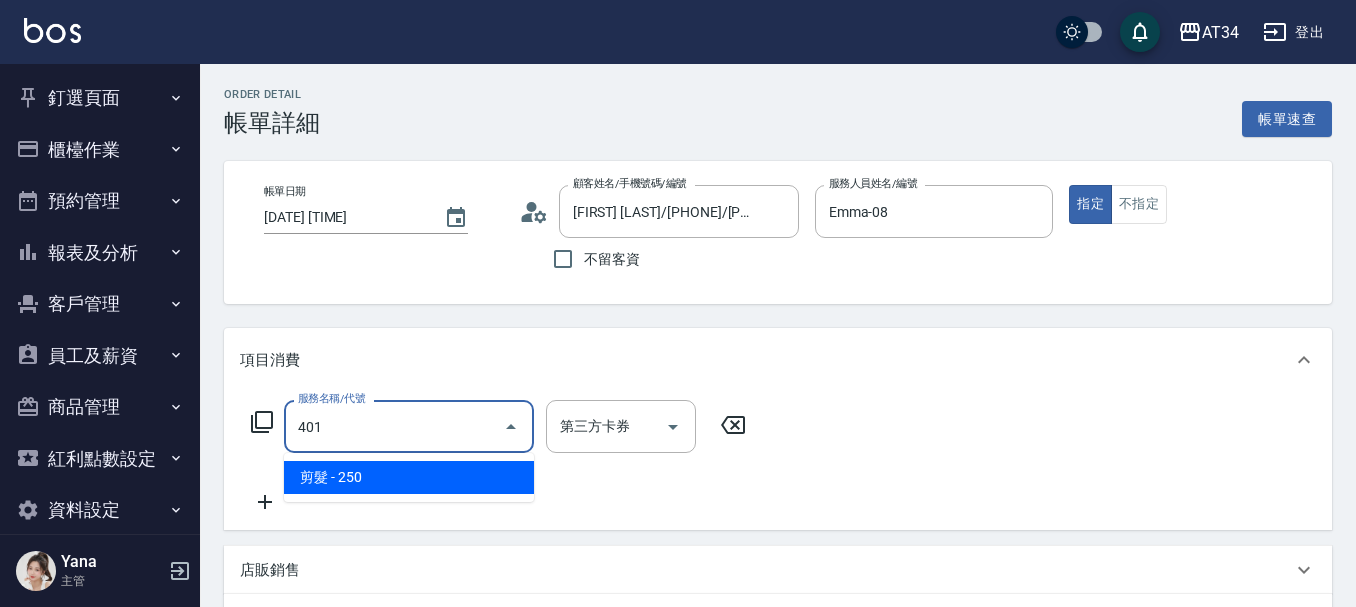 type on "20" 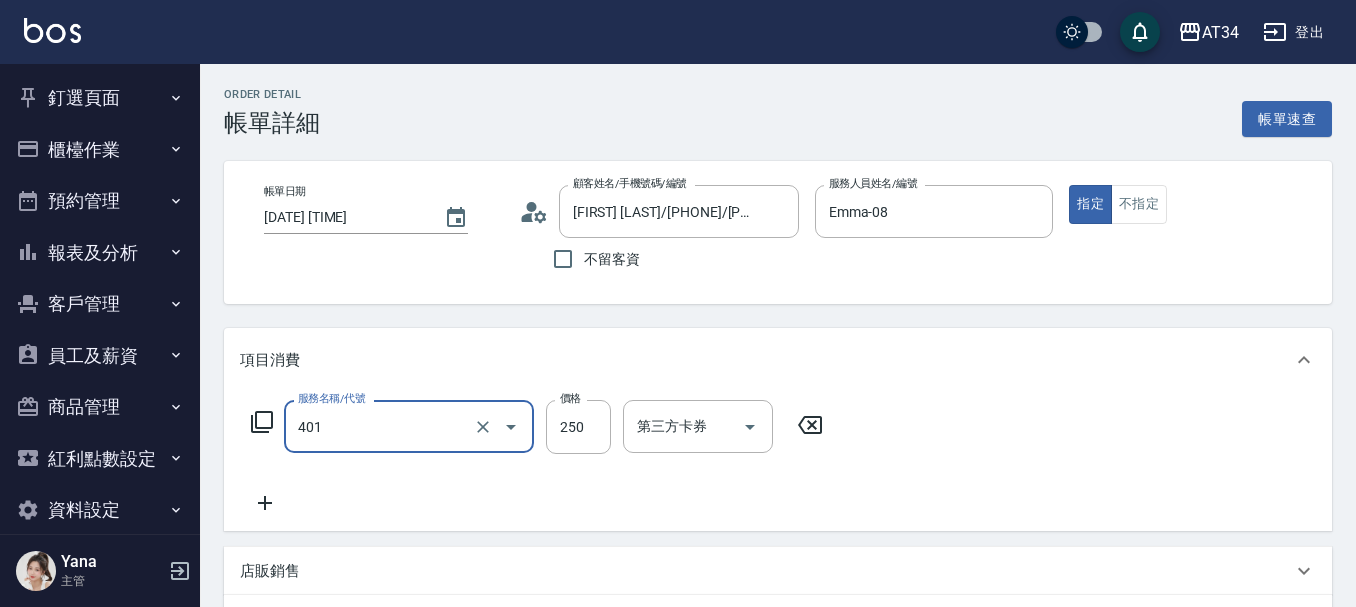 type on "剪髮(401)" 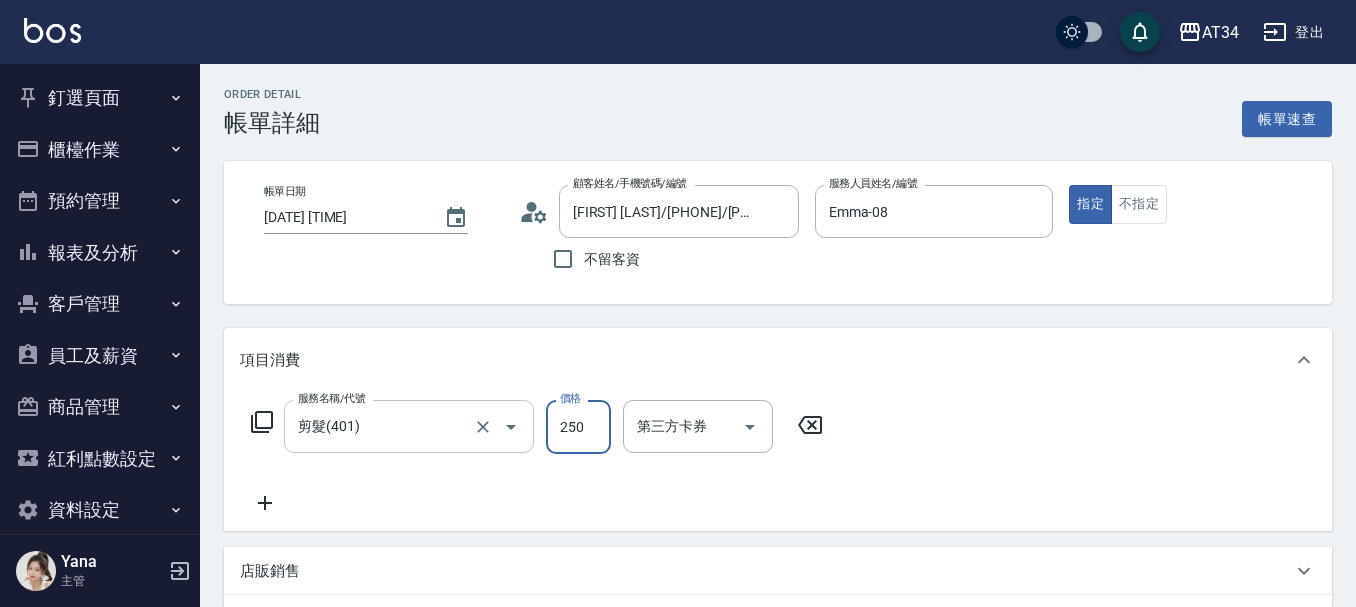 type on "0" 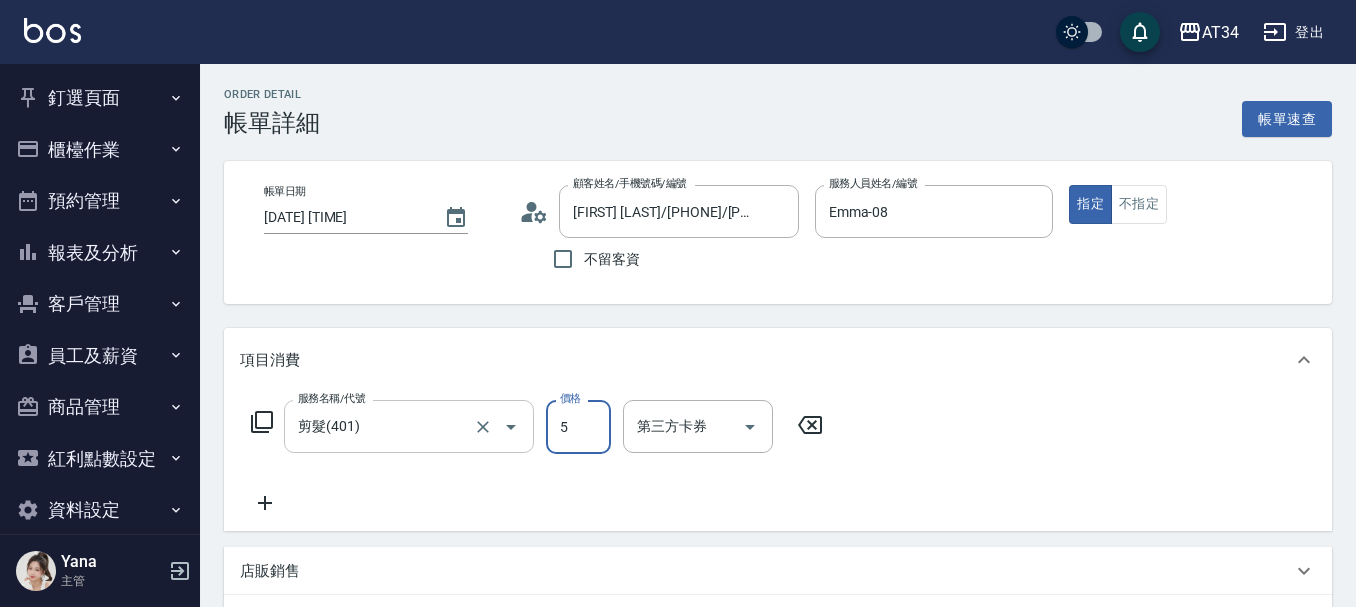 type on "50" 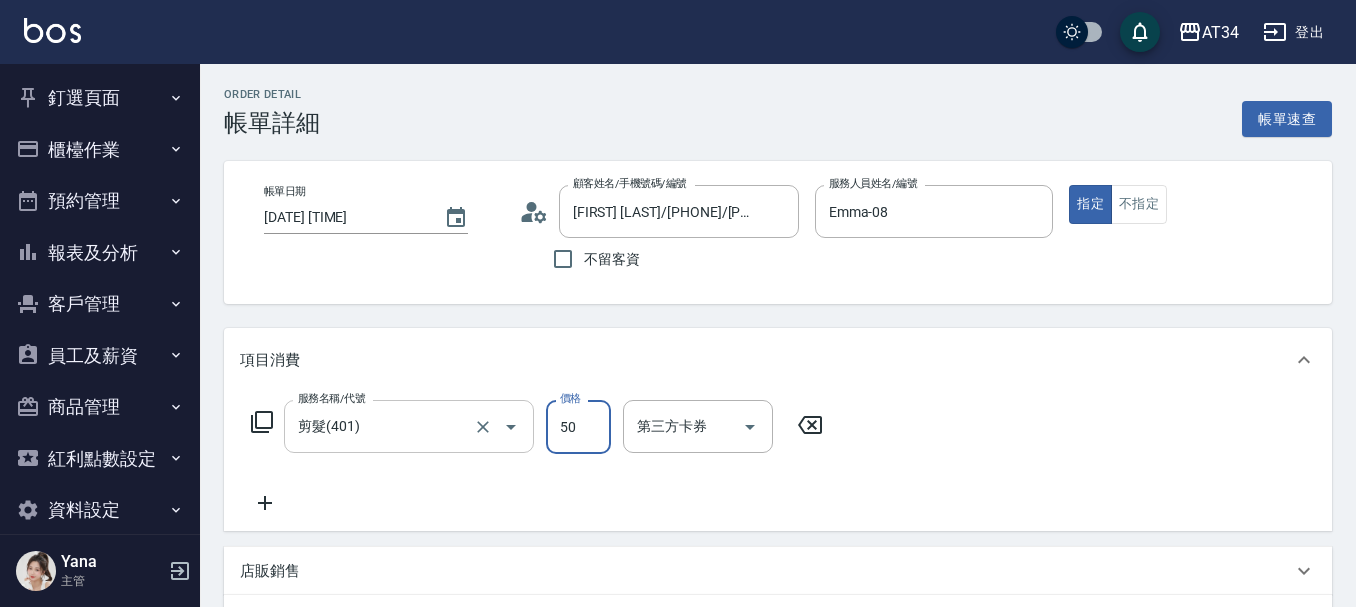 type on "50" 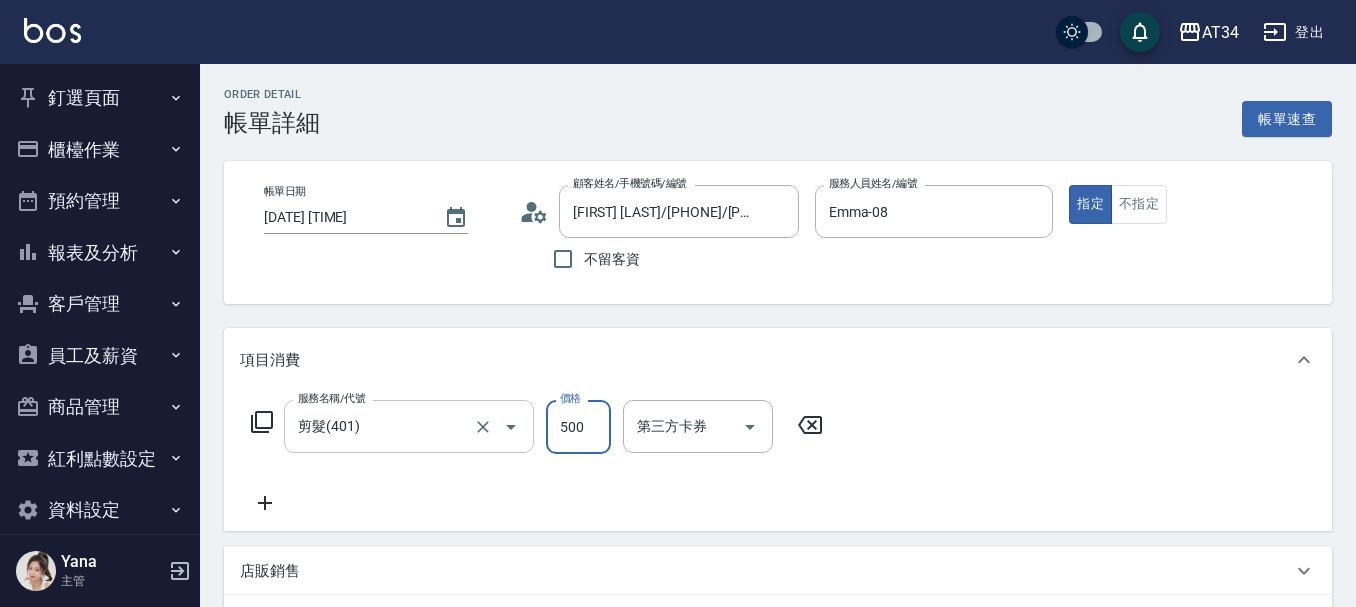 type on "500" 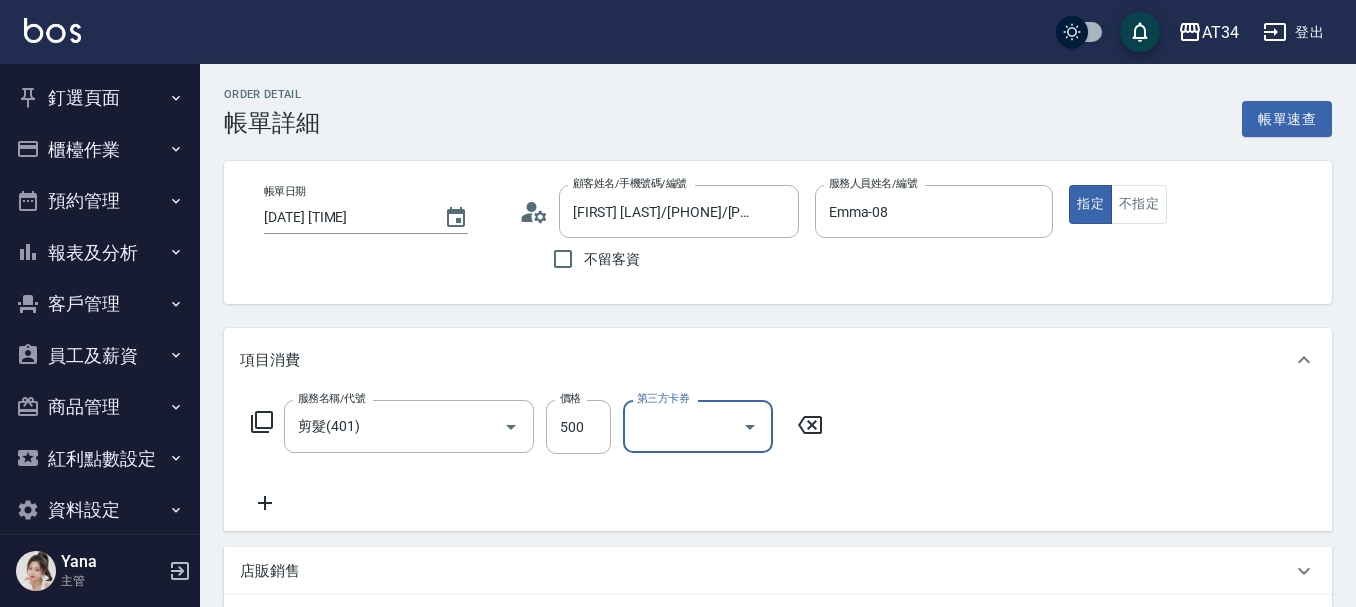 click 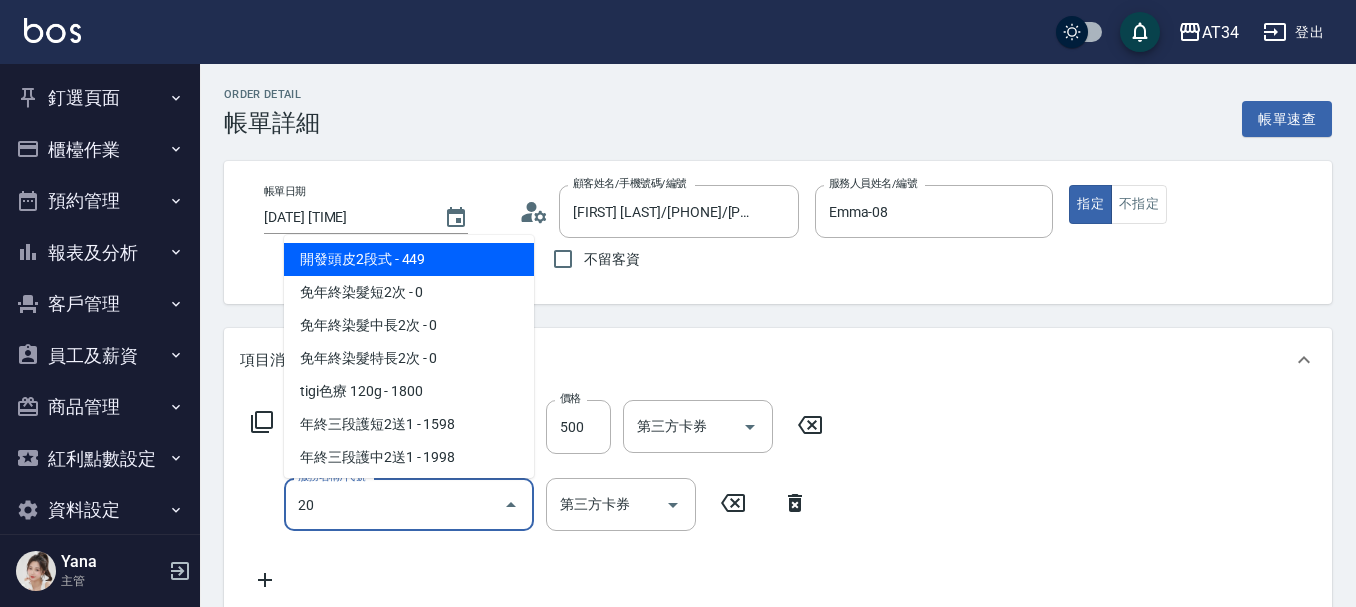 type on "201" 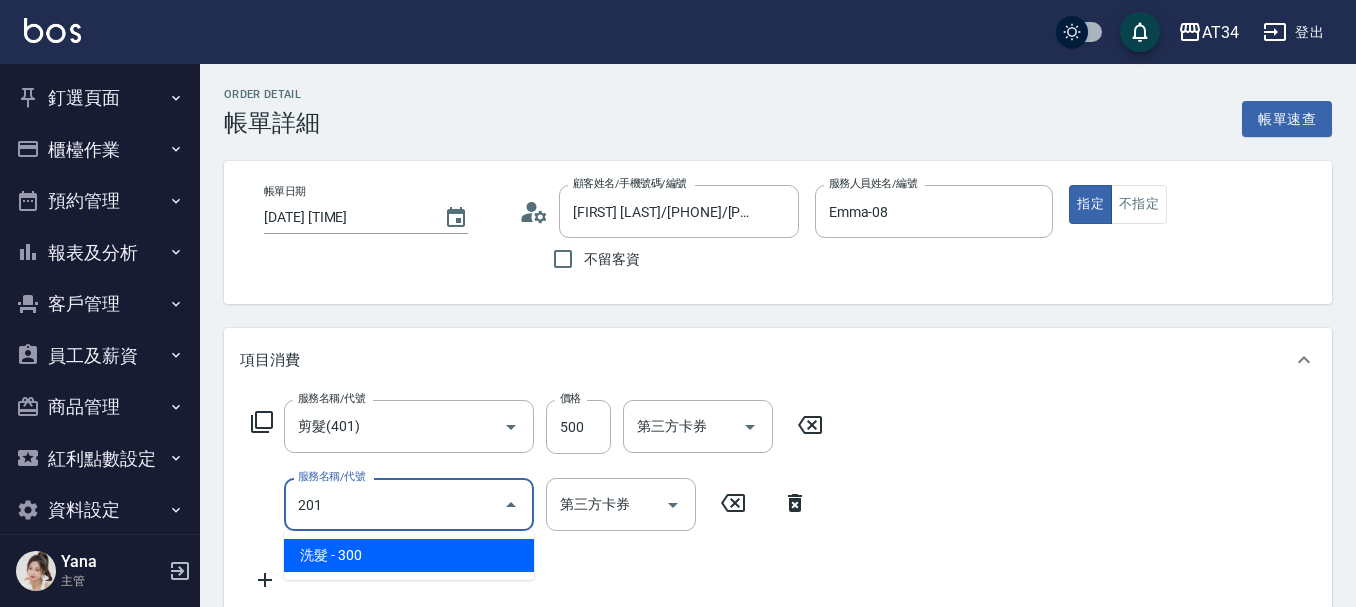 type on "80" 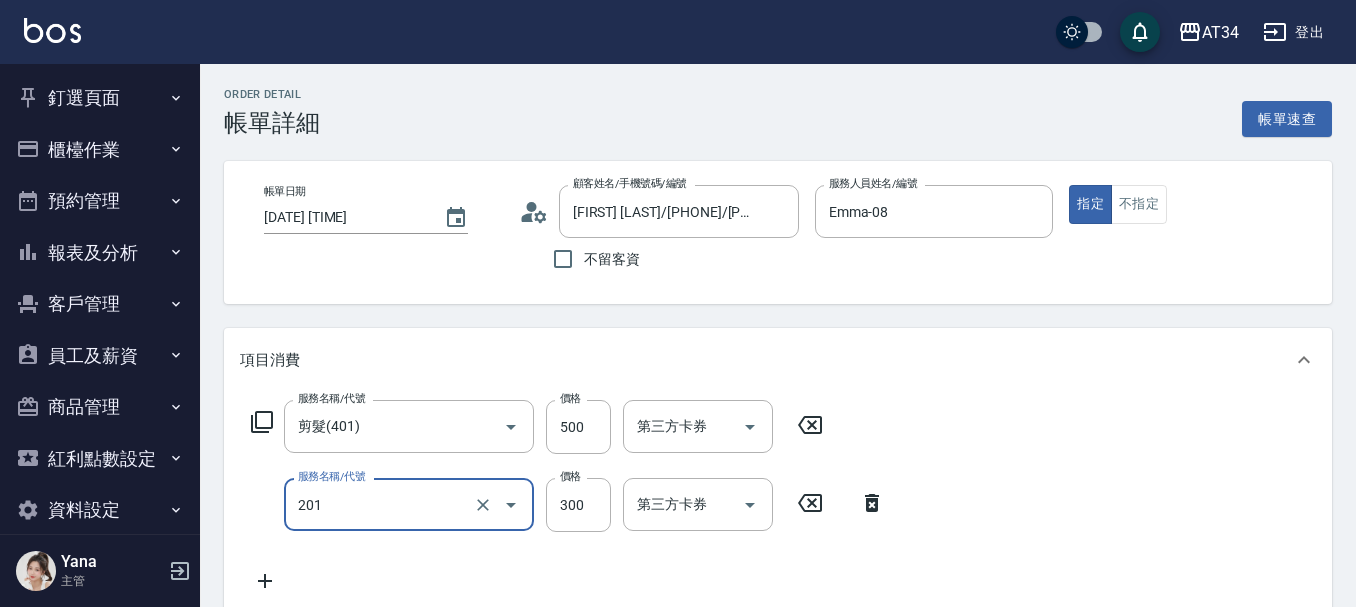 type on "洗髮(201)" 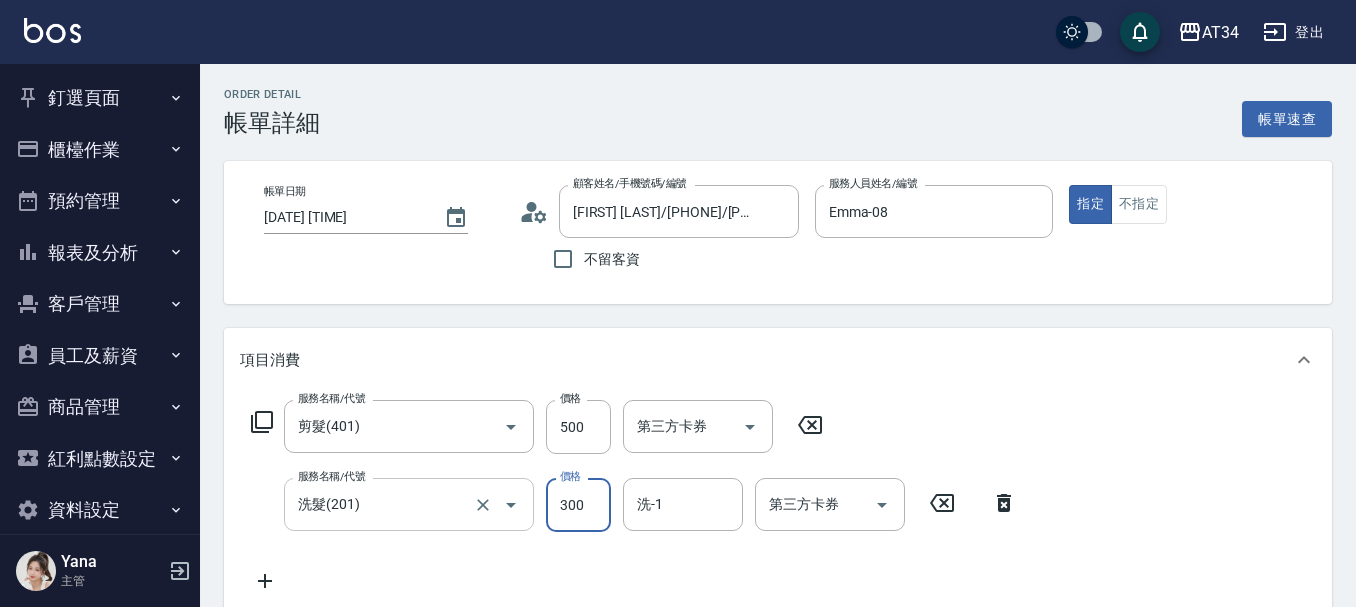 type on "50" 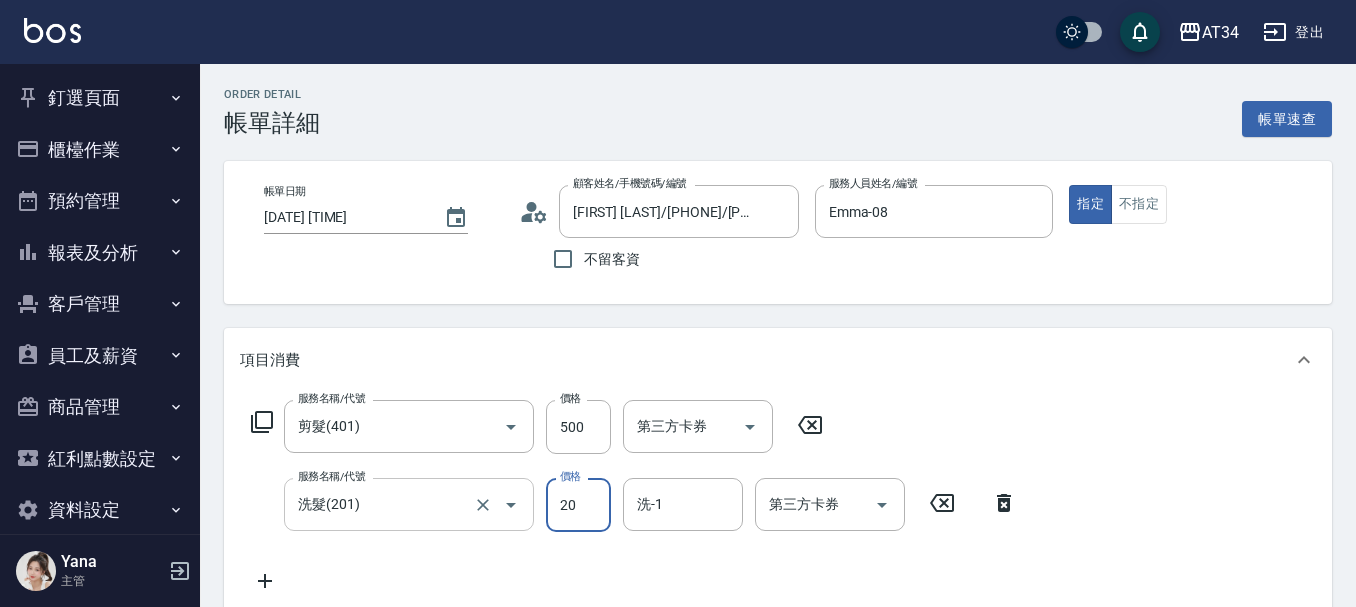 type on "200" 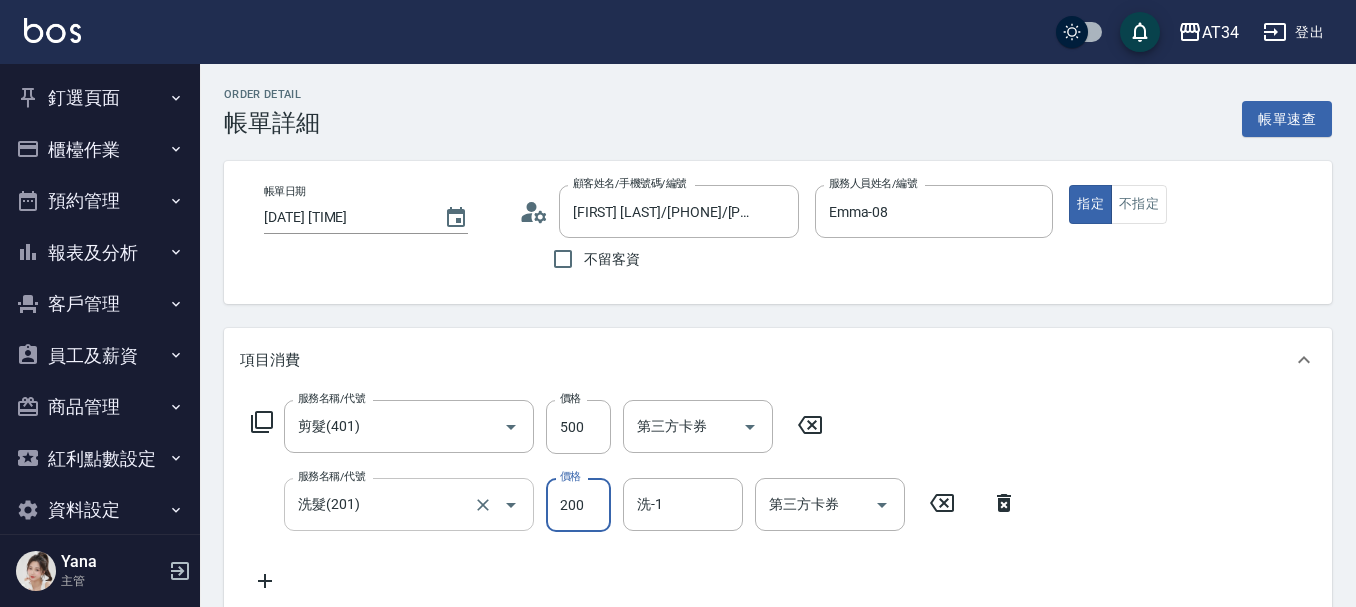 type on "200" 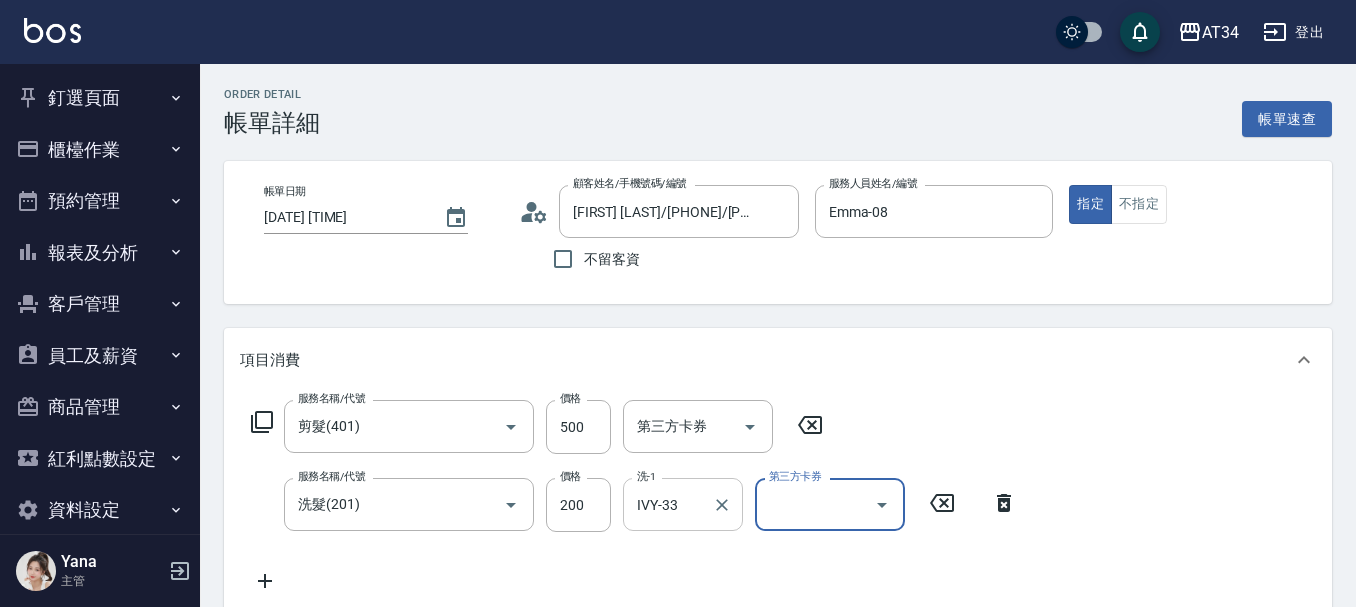 click on "IVY-33" at bounding box center (668, 504) 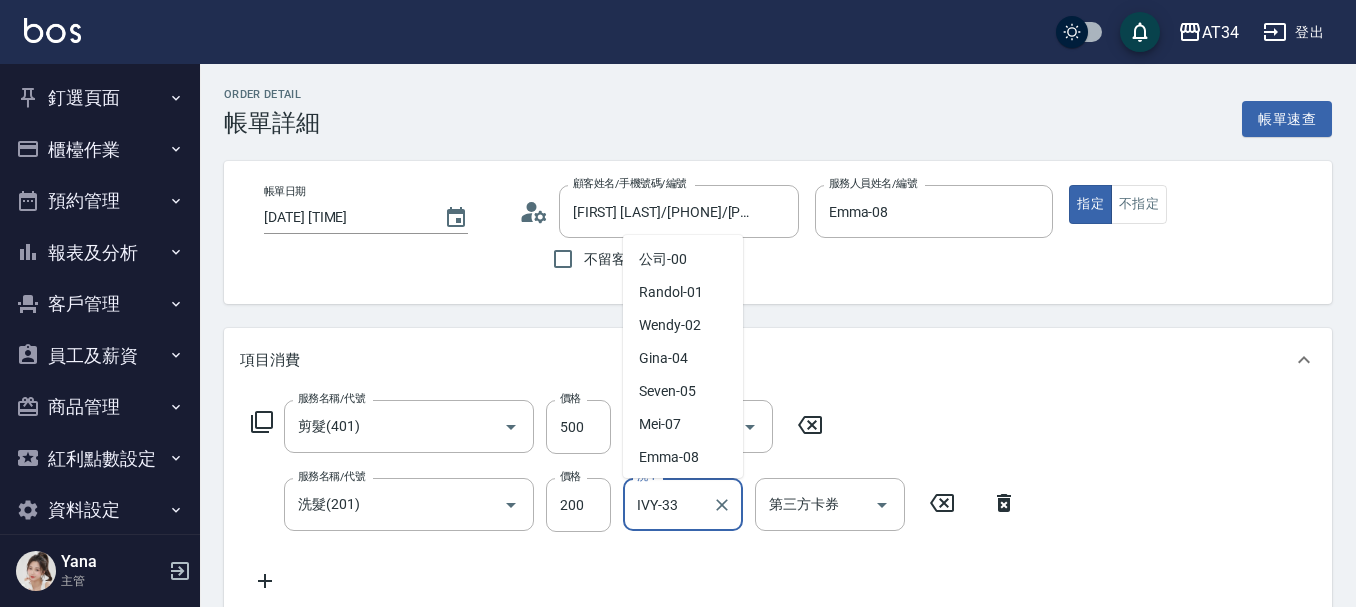 scroll, scrollTop: 326, scrollLeft: 0, axis: vertical 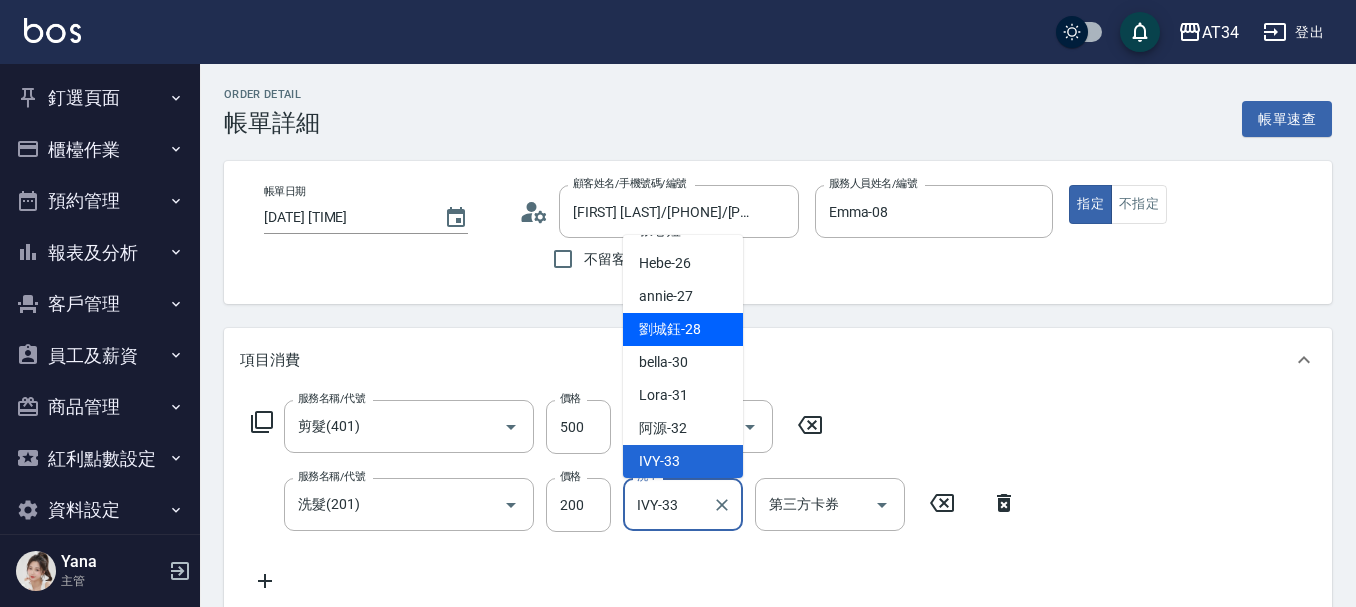 click on "劉城鈺 -28" at bounding box center (670, 329) 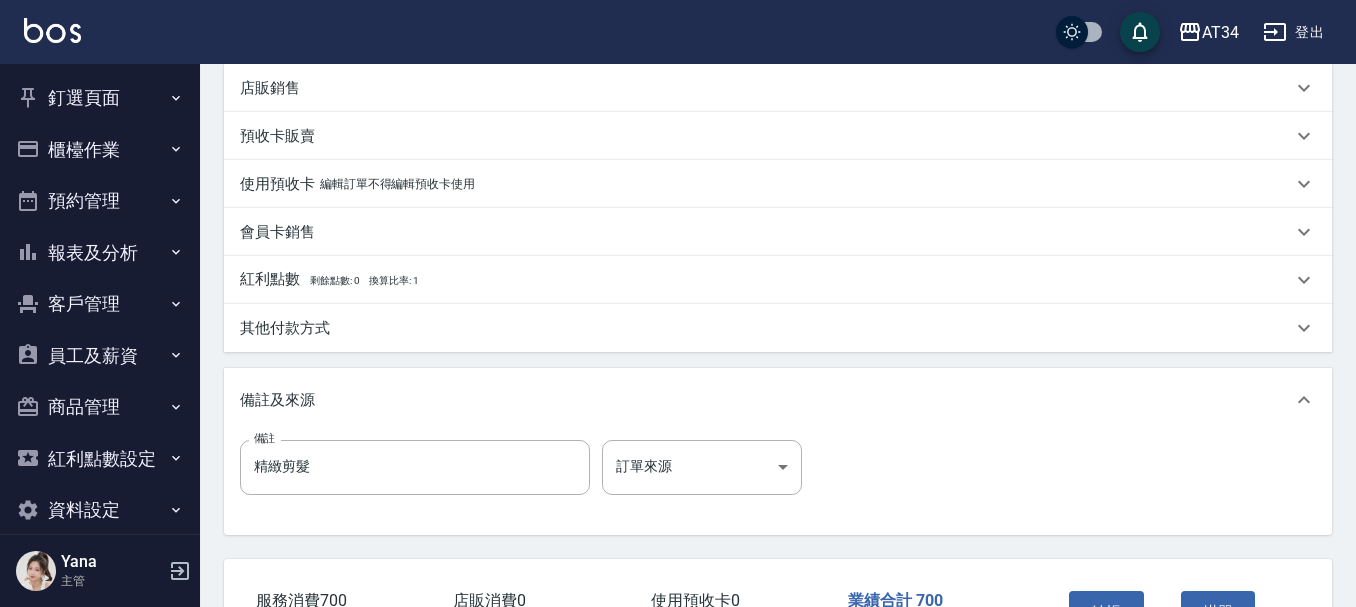 scroll, scrollTop: 600, scrollLeft: 0, axis: vertical 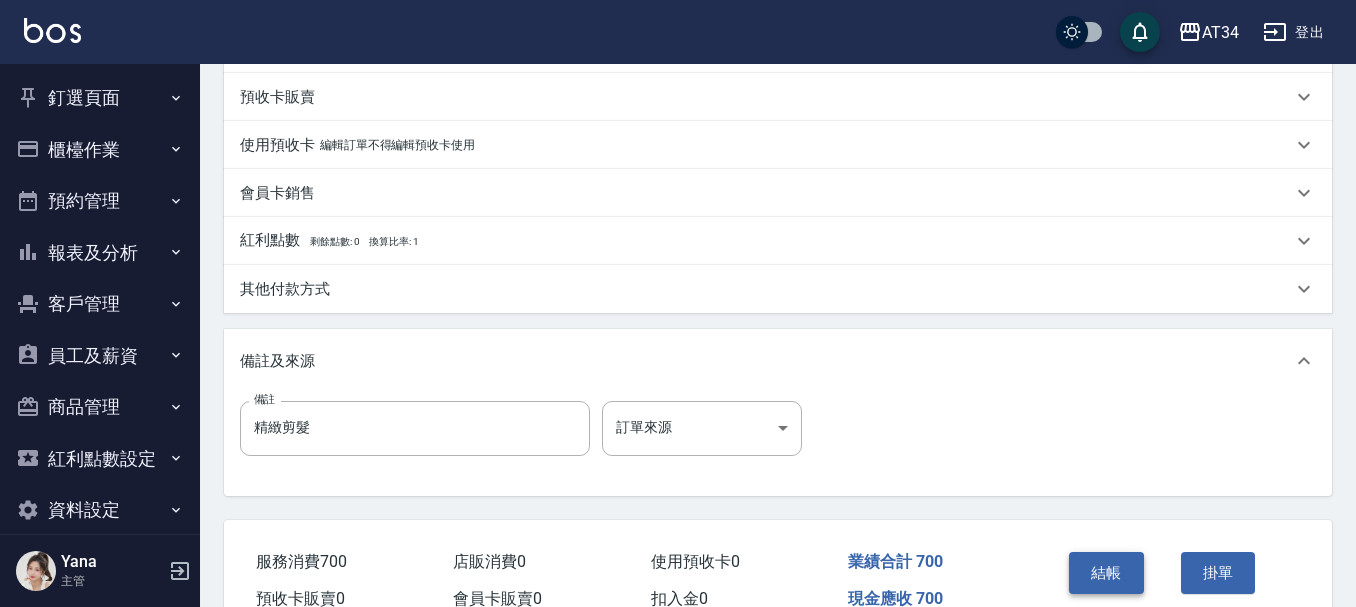 click on "結帳" at bounding box center (1106, 573) 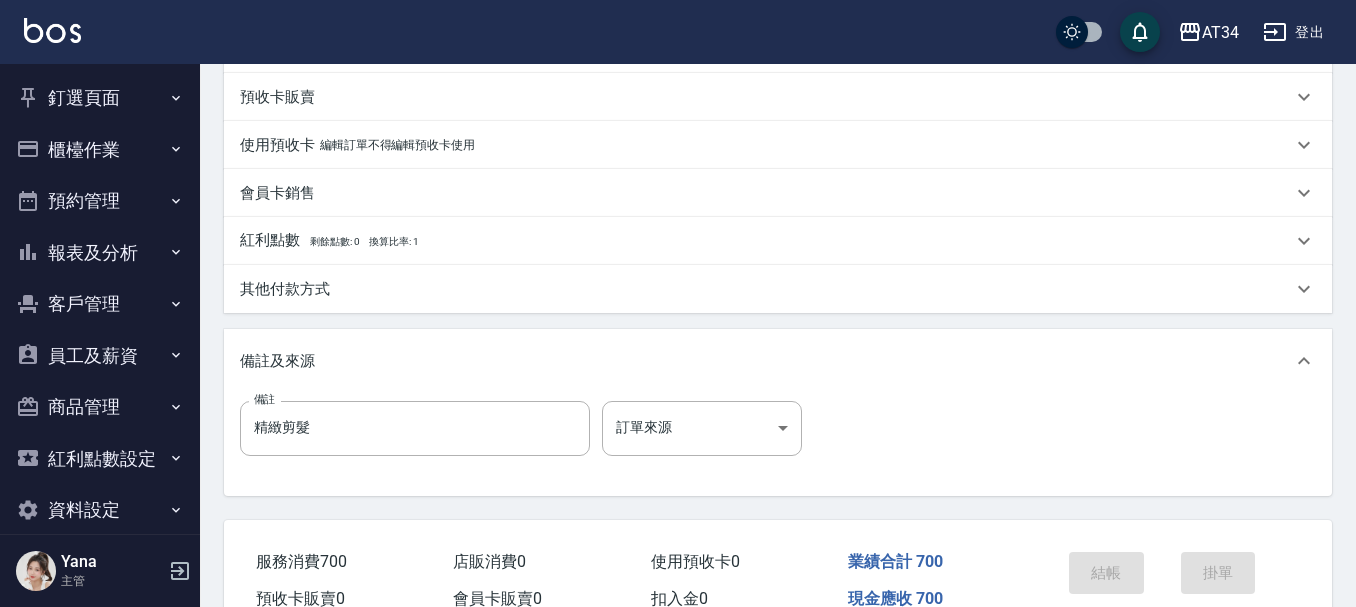 scroll, scrollTop: 0, scrollLeft: 0, axis: both 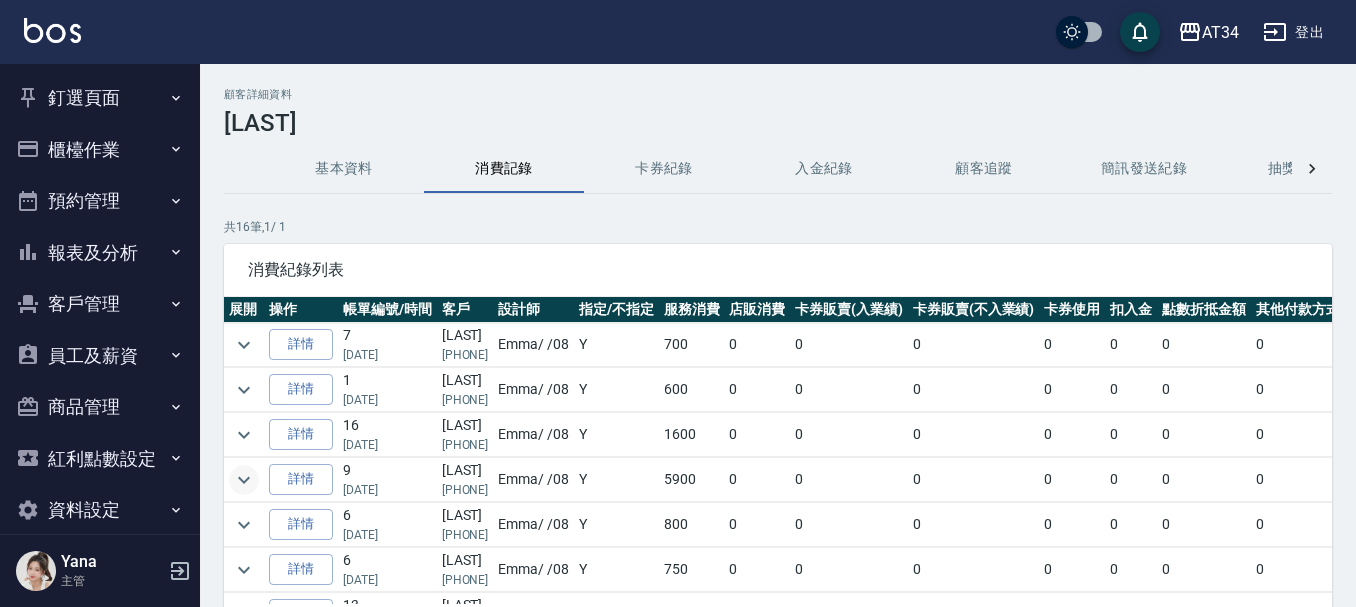 click 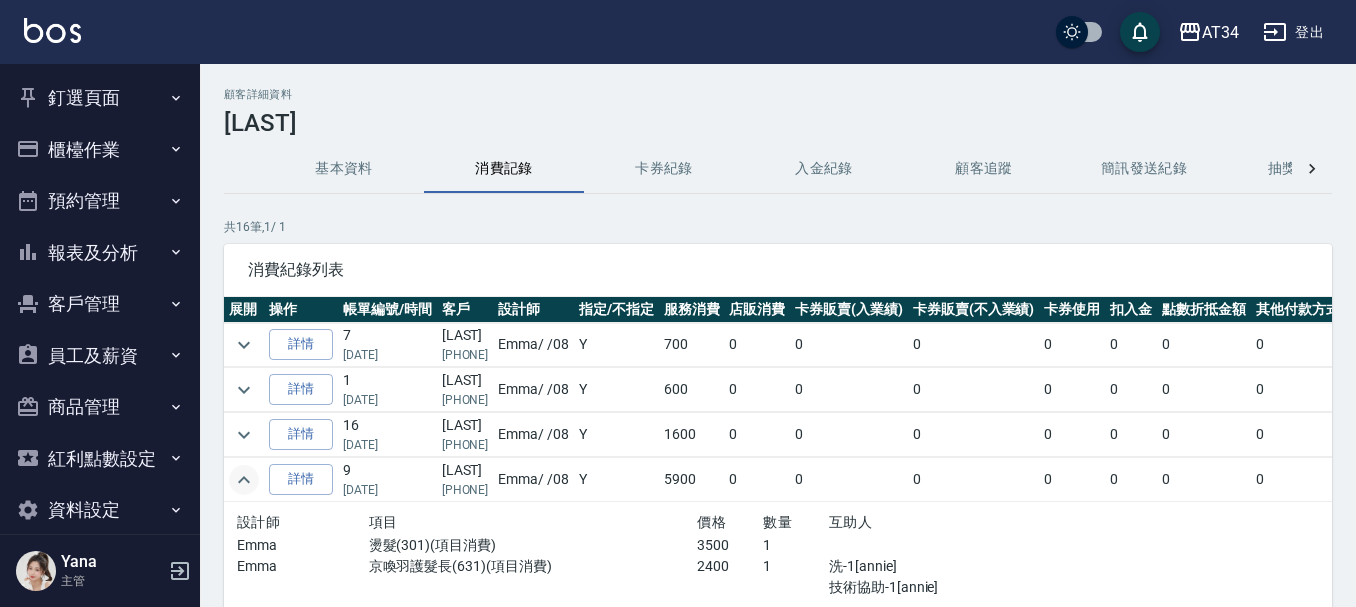 scroll, scrollTop: 100, scrollLeft: 0, axis: vertical 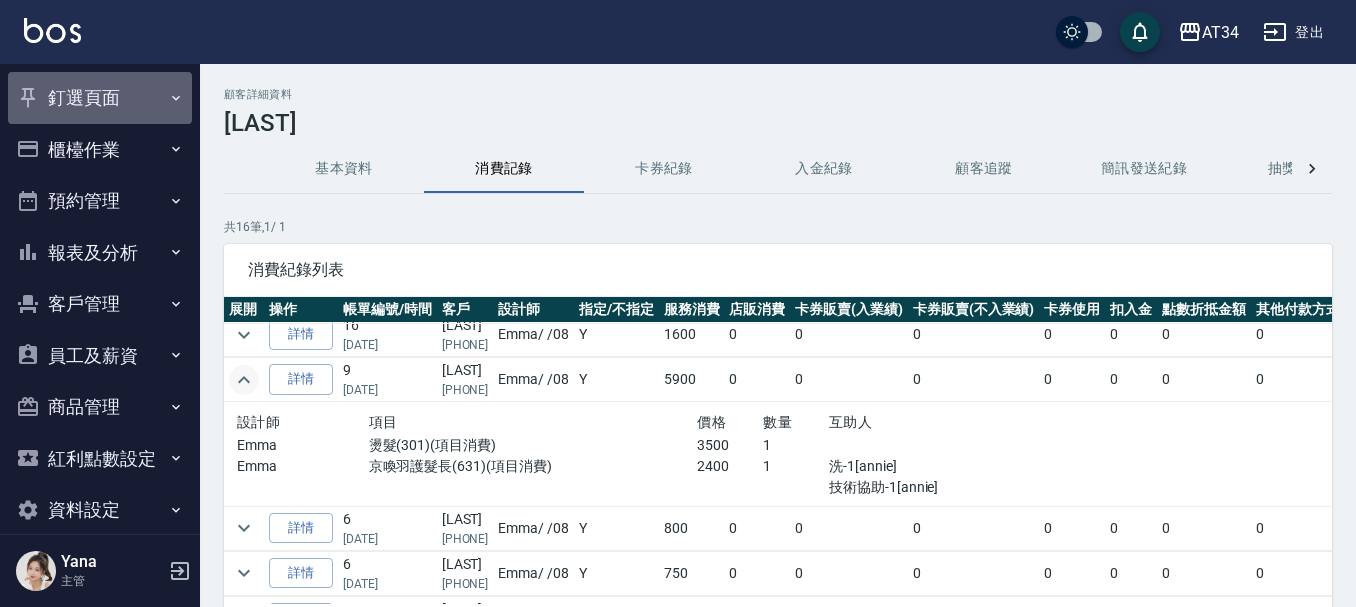 click on "釘選頁面" at bounding box center [100, 98] 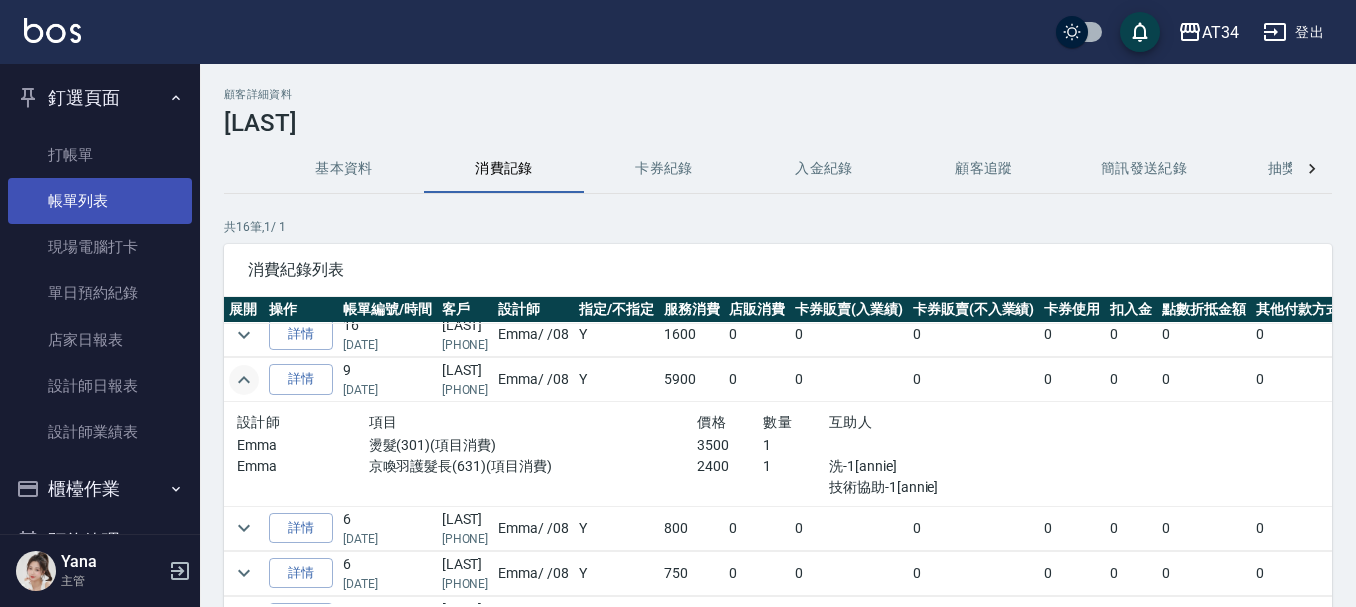 click on "帳單列表" at bounding box center (100, 201) 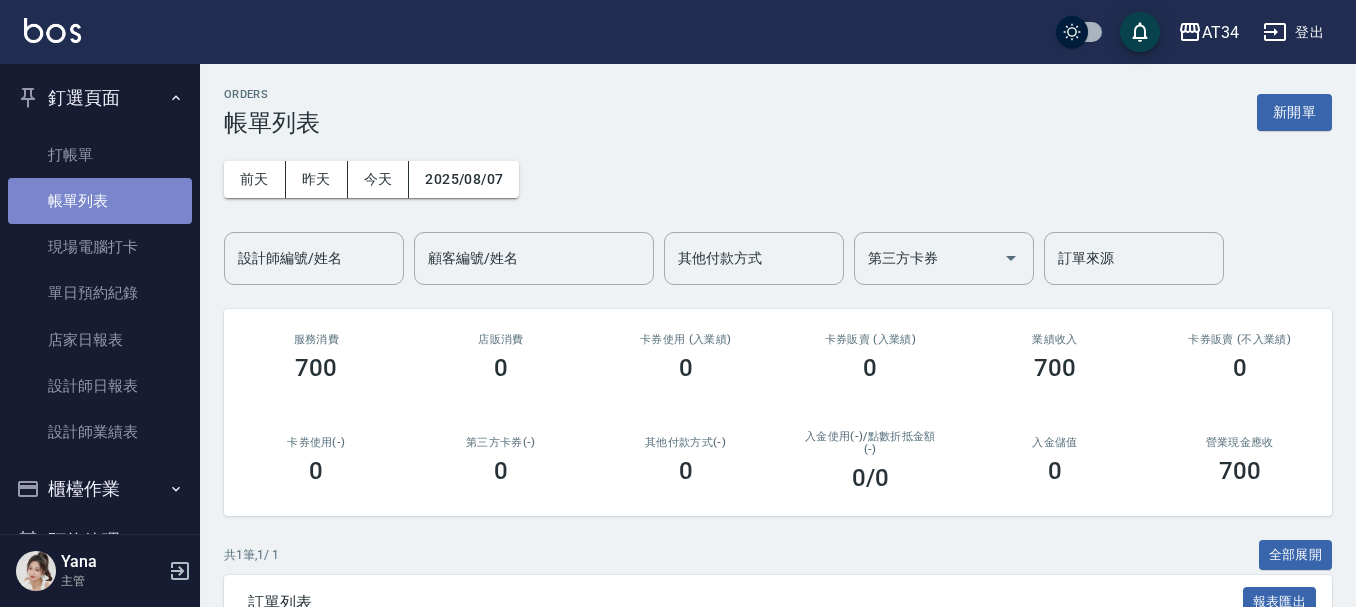 click on "帳單列表" at bounding box center [100, 201] 